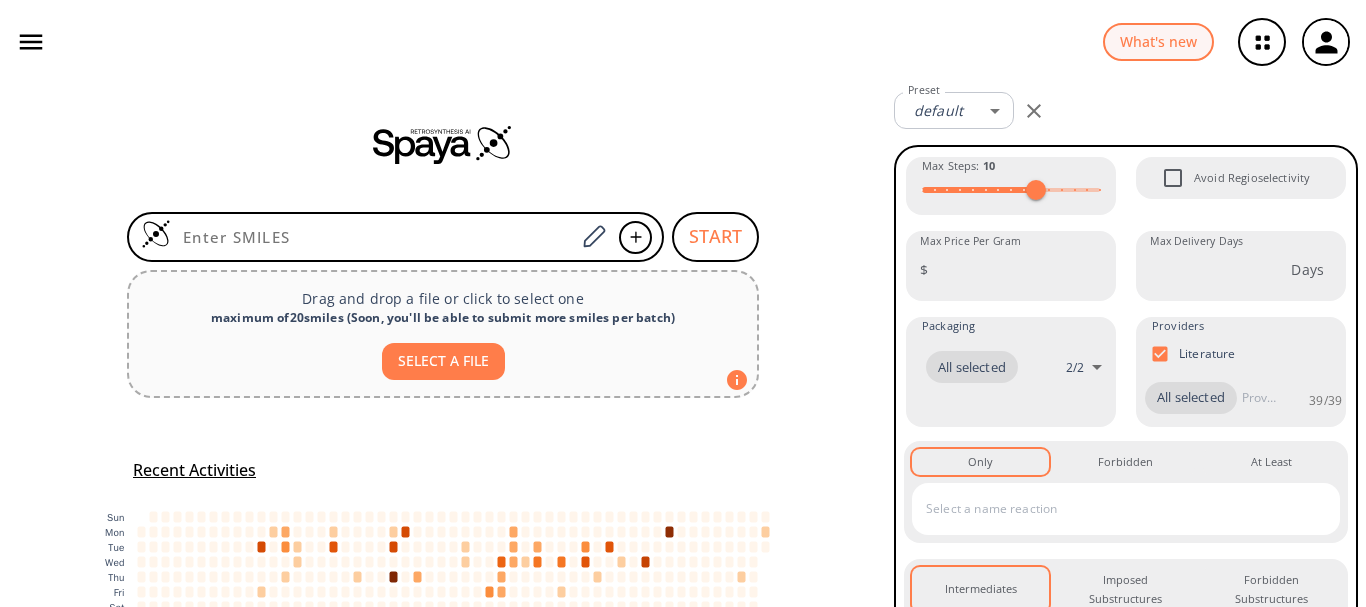 scroll, scrollTop: 0, scrollLeft: 0, axis: both 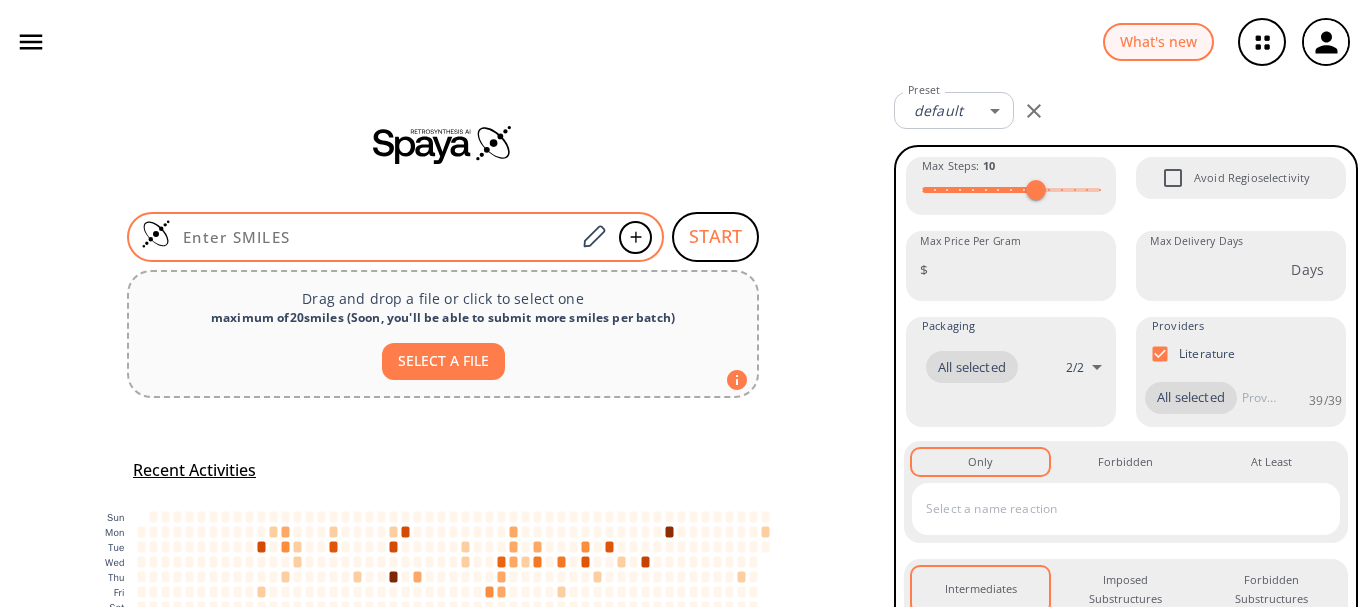 click at bounding box center [373, 237] 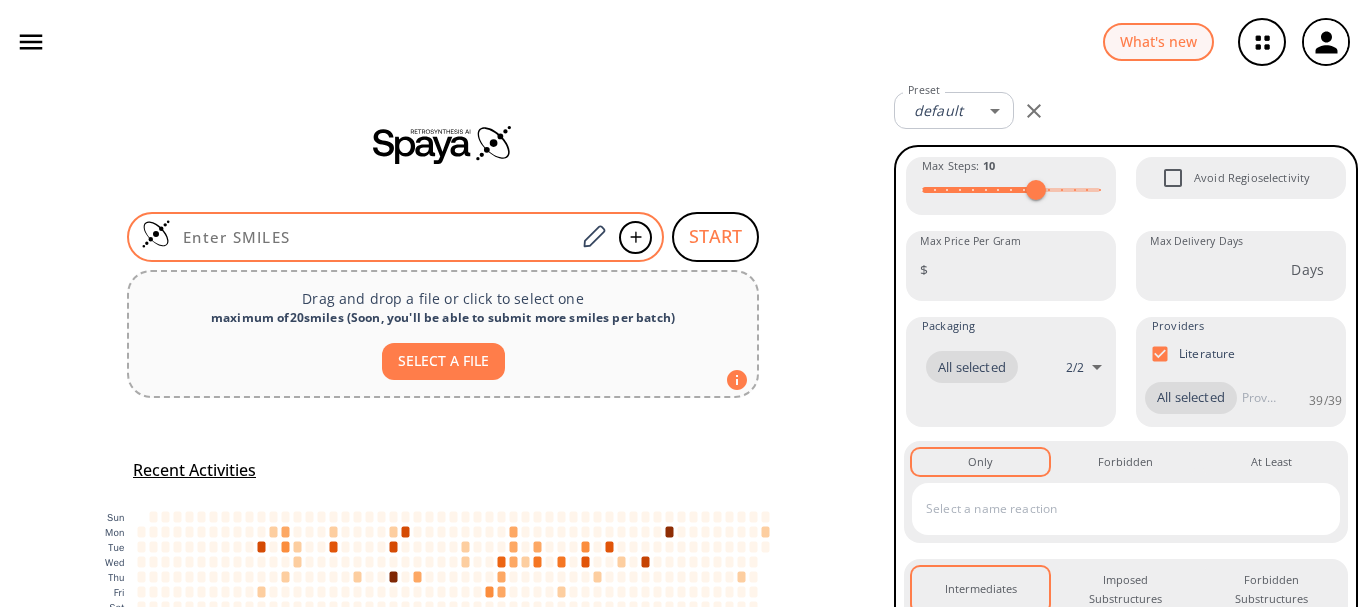 paste on "O=C1C(NC([C@](N)(C2=CC=CC=C2)[H])=O)C3N1C(C(OCOC(C(C)(C)C)=O)=O)C(C)(C)S3" 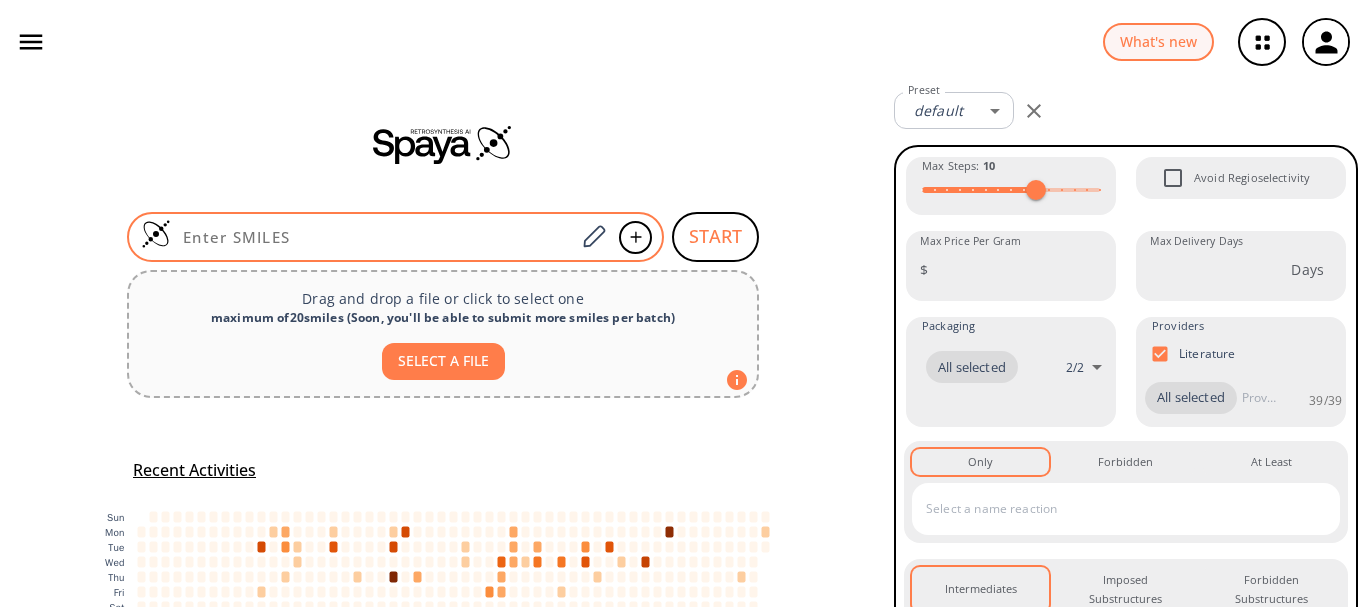 type on "O=C1C(NC([C@](N)(C2=CC=CC=C2)[H])=O)C3N1C(C(OCOC(C(C)(C)C)=O)=O)C(C)(C)S3" 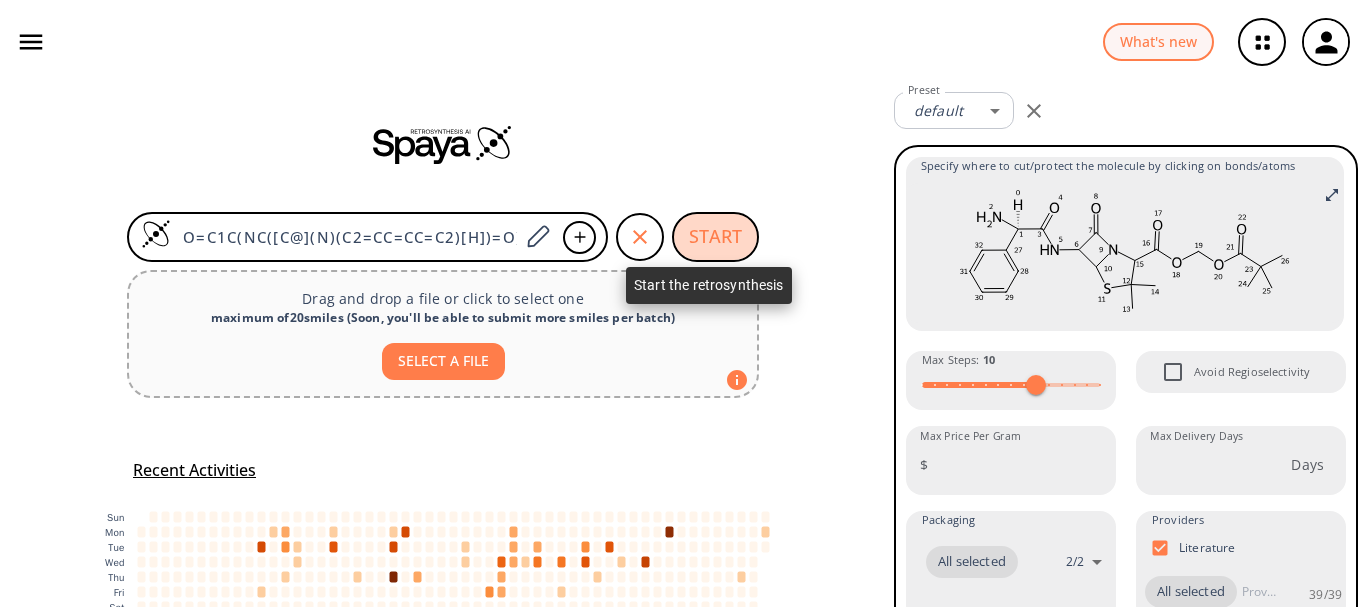 click on "START" at bounding box center (715, 237) 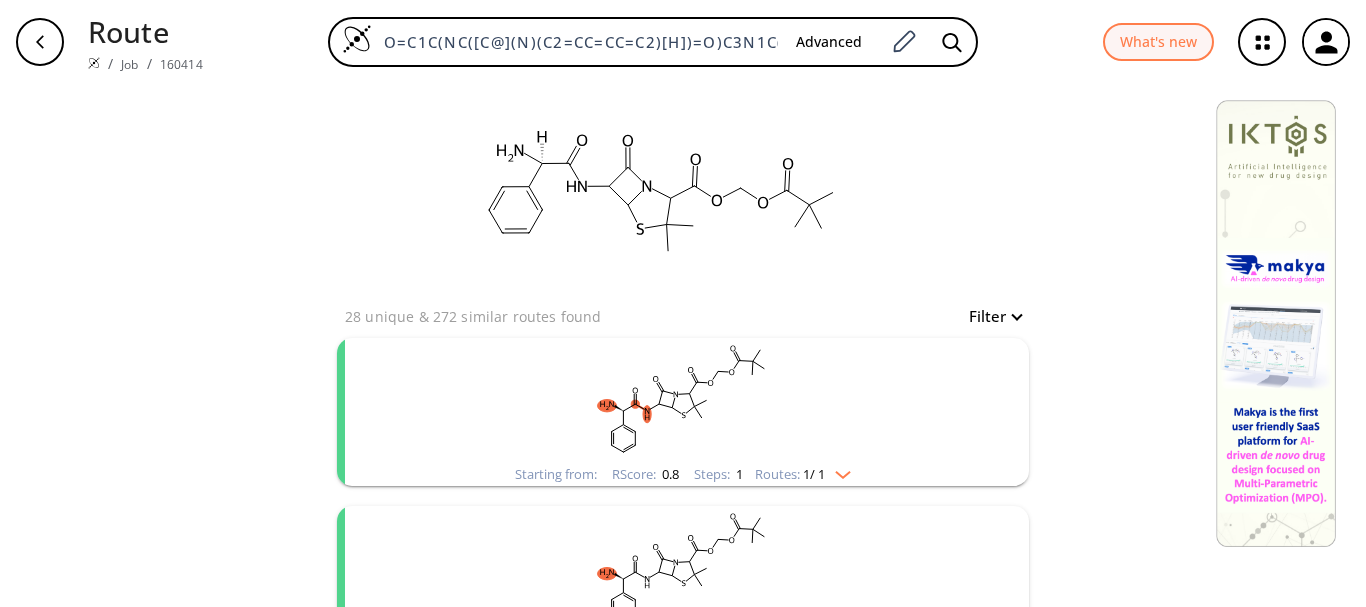 click 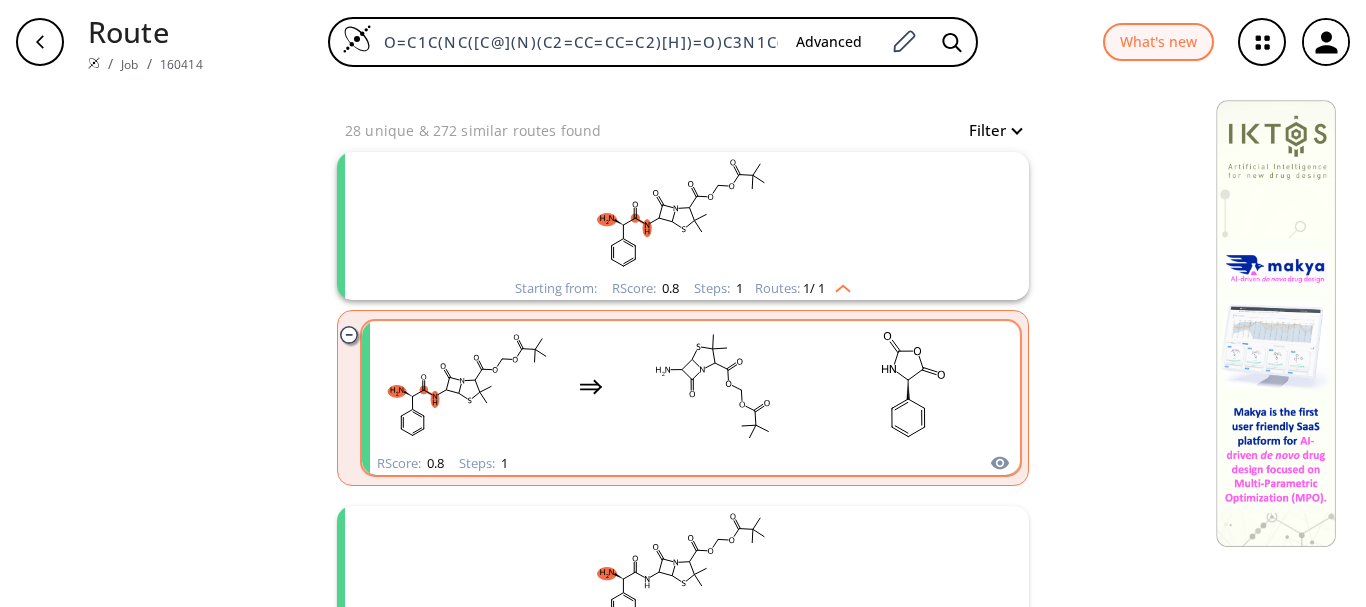 scroll, scrollTop: 200, scrollLeft: 0, axis: vertical 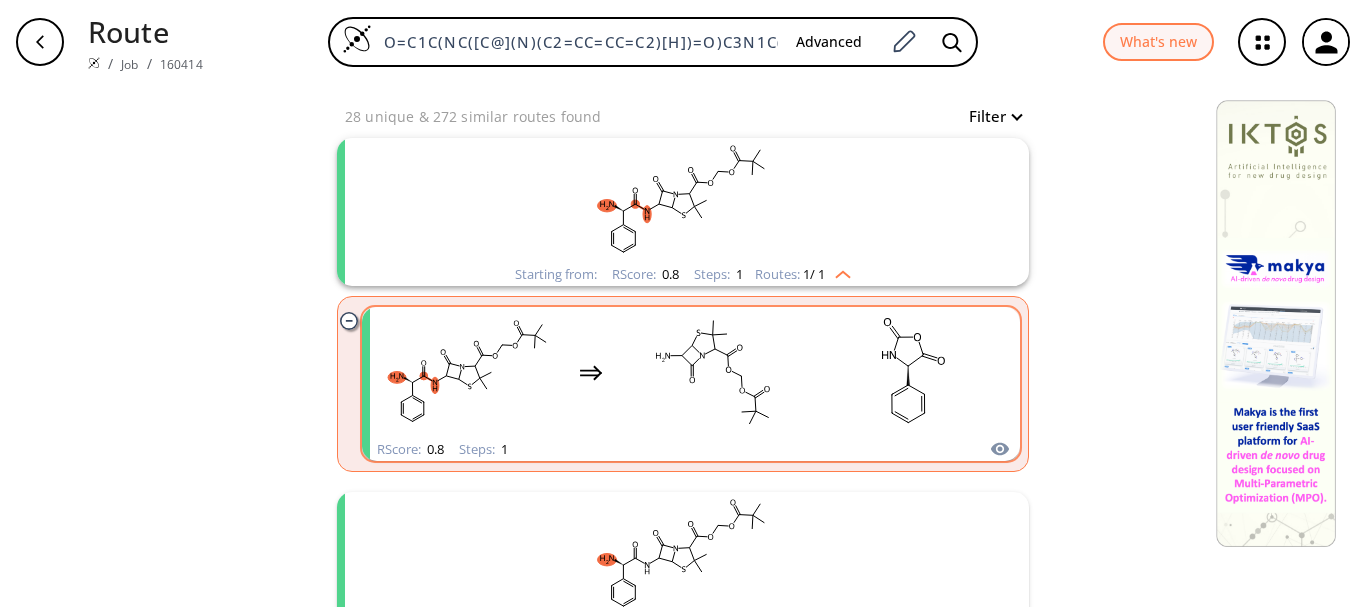 click 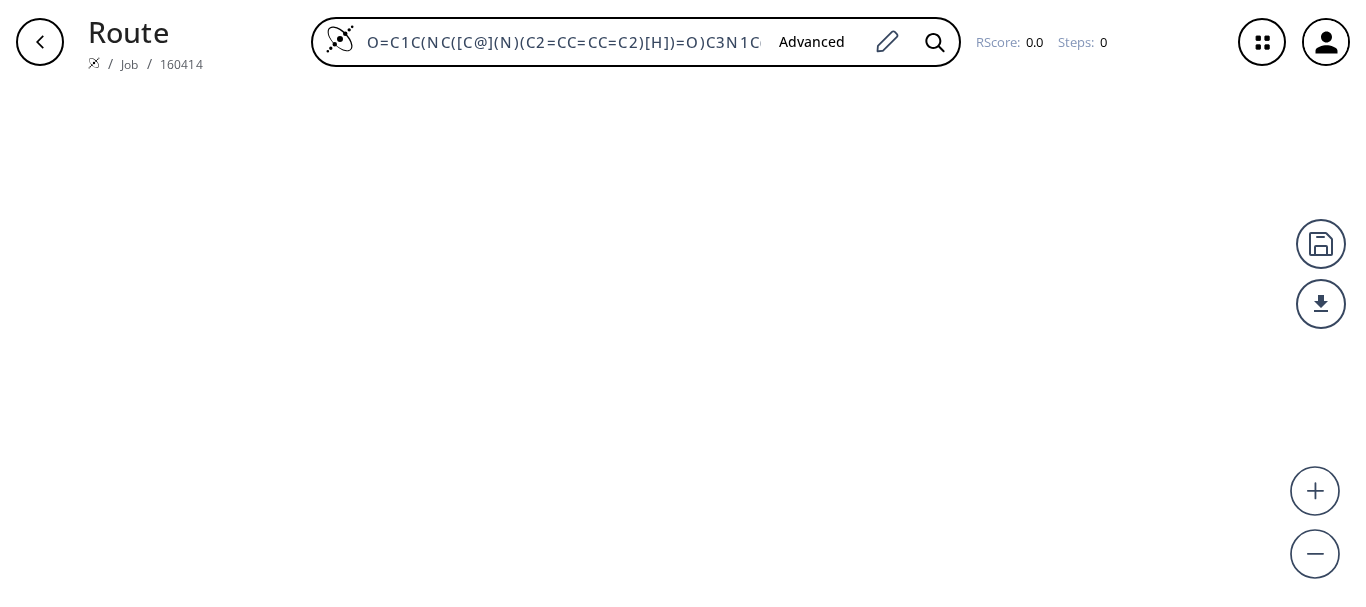 scroll, scrollTop: 0, scrollLeft: 0, axis: both 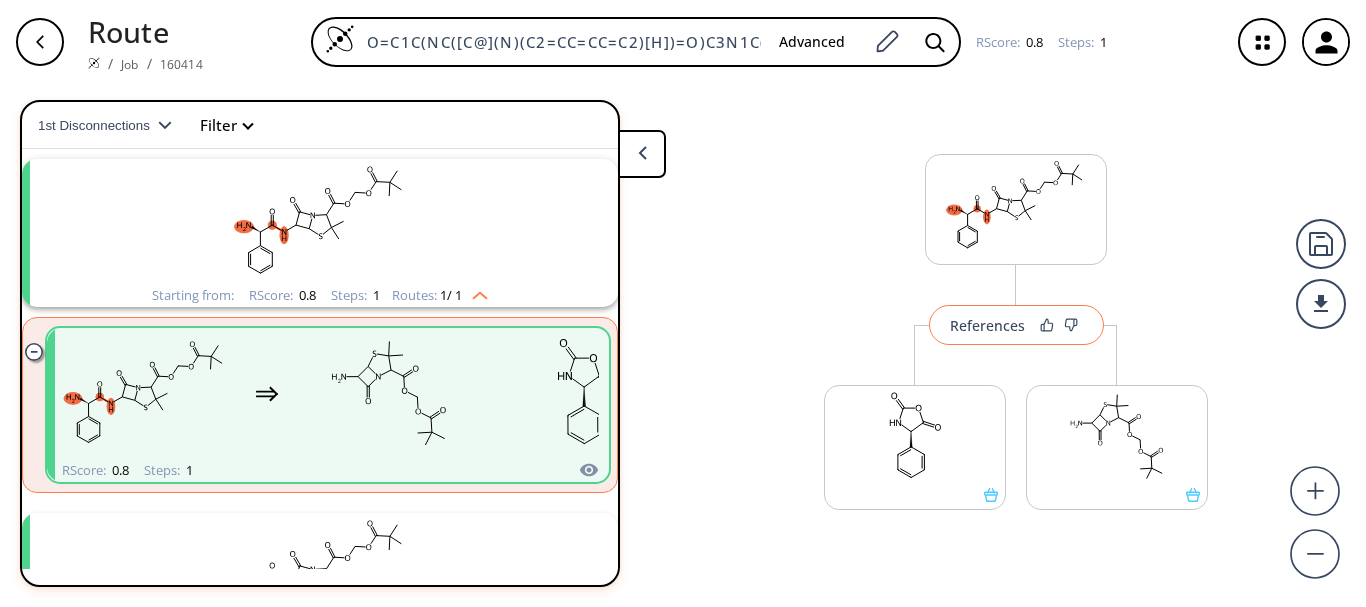 click on "References" at bounding box center (987, 325) 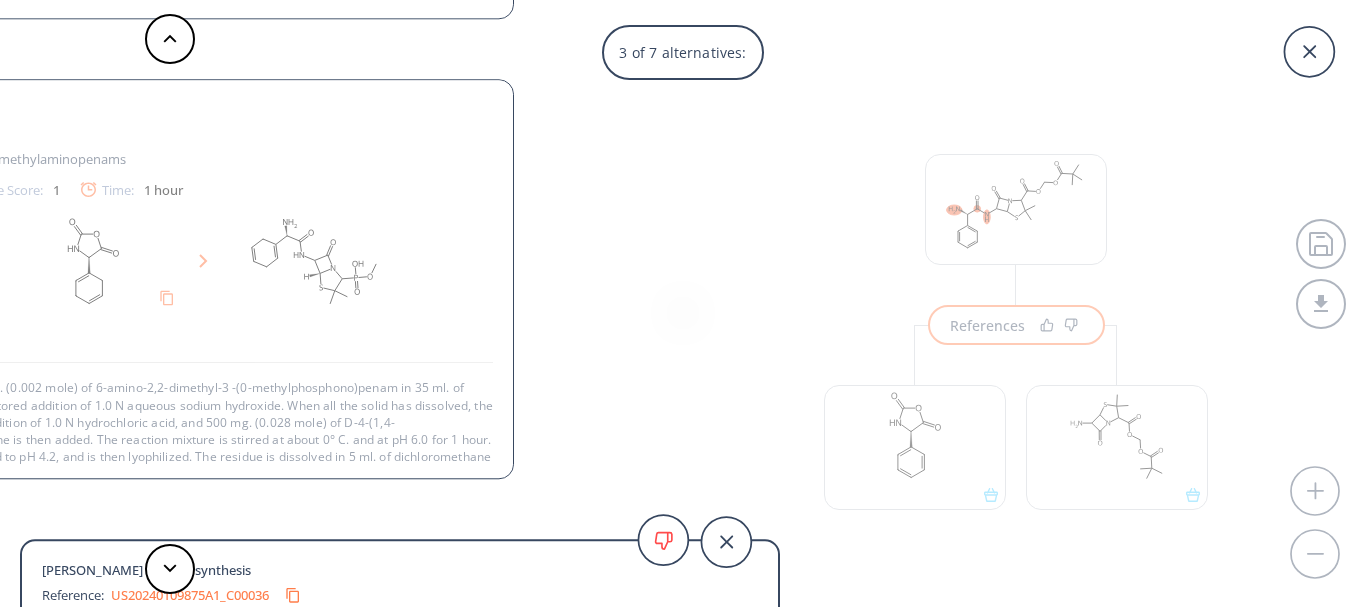 scroll, scrollTop: 55, scrollLeft: 0, axis: vertical 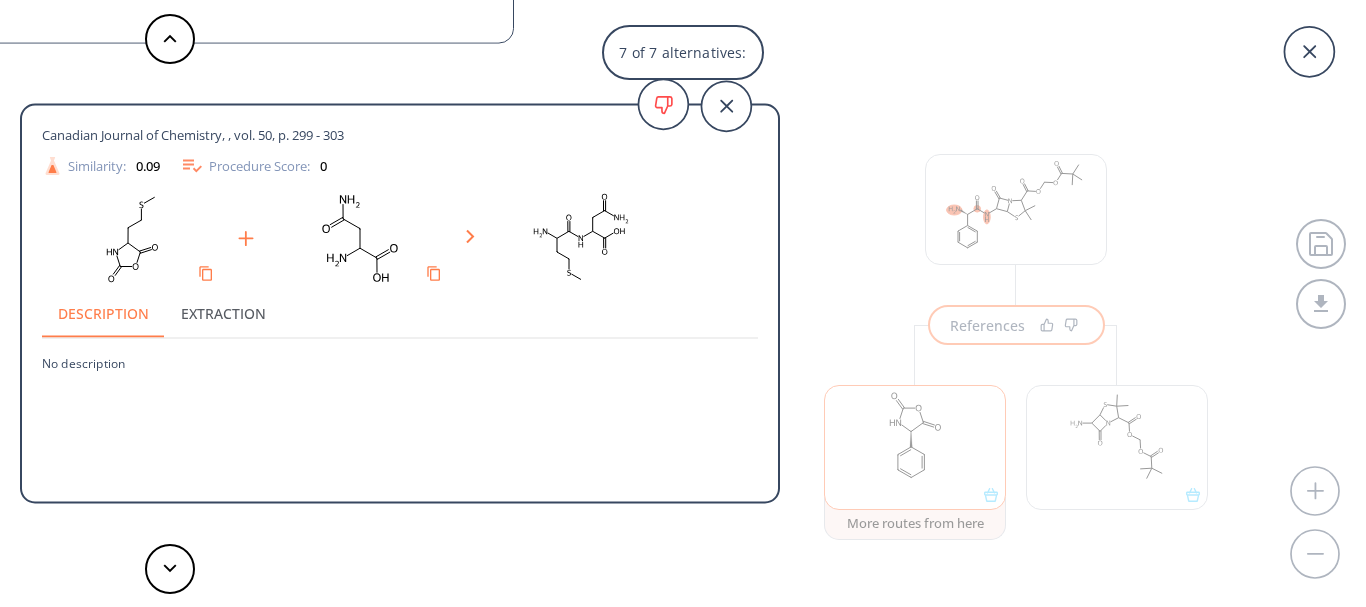 click on "7 of 7 alternatives: Journal of the American Chemical Society, , vol. 86, p. 3870 - 3873 Similarity: 0.62 Procedure Score: 0 Description Extraction No description [PERSON_NAME] peptide synthesis Reference: US04036846A 3-Hydroxy and 3-acetoxy-6-triphenyl-methylaminopenams Similarity: 0.29 Procedure Score: 1  Time: 1 hour  Description Extraction [PERSON_NAME] peptide synthesis Reference: US20240109875A1_C00036 Novel Method For Synthesizing Nca Compounds Similarity: 0.16 Procedure Score: 0 Description Extraction No description Reference: US08993686_C00027 Multiamino acid-based poly(ester amide)s Similarity: 0.15 Procedure Score: 0 Description Extraction No description [PERSON_NAME] peptide synthesis Reference: US06593347B2 Nitrosated and nitrosylated nonsteroidal antiinflammatory compounds, compositions and methods of use Similarity: 0.13 Procedure Score: 1  Time: 4 hours  Description Extraction [PERSON_NAME] et al.  Journal of Organic Chemistry, 1967 , vol. 32, p. 3415 - 3425 Similarity: 0.1 Procedure Score: 0 Description 0.09 0" at bounding box center (683, 303) 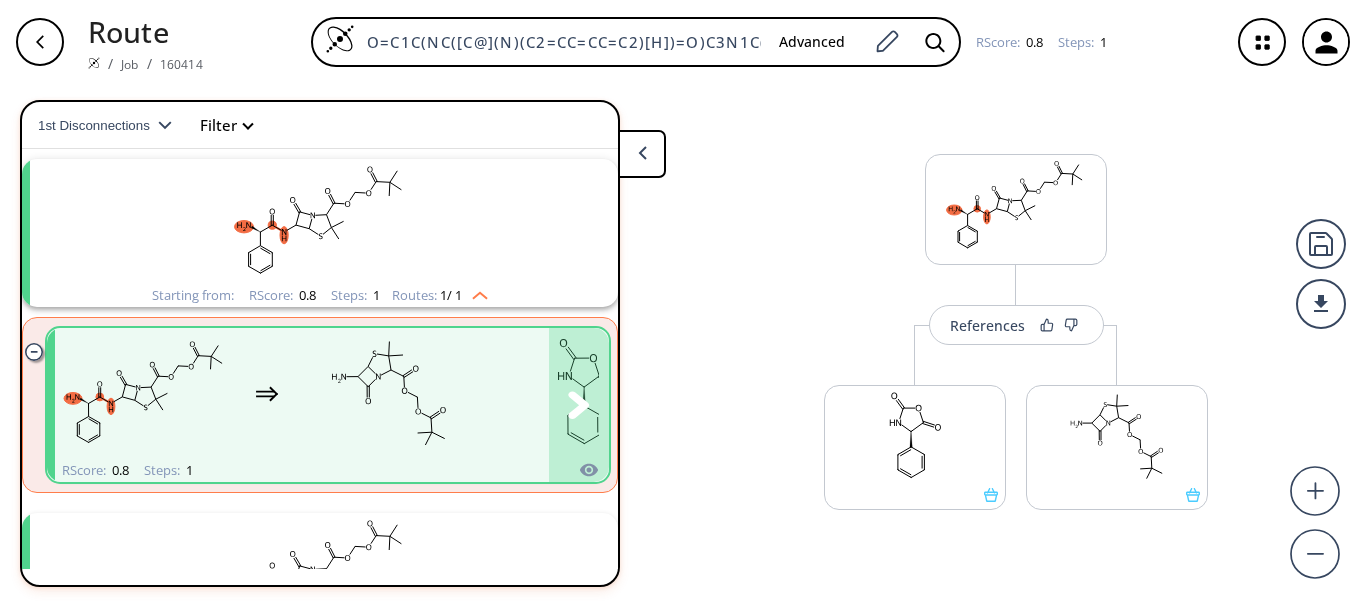 click 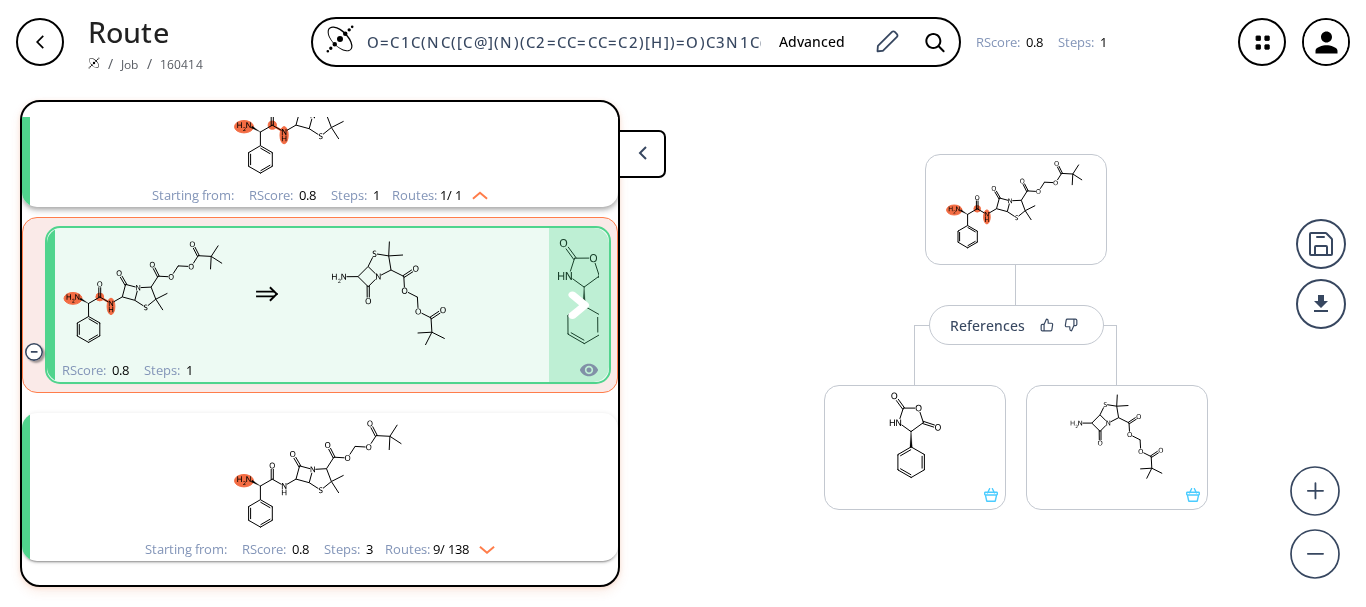 scroll, scrollTop: 45, scrollLeft: 0, axis: vertical 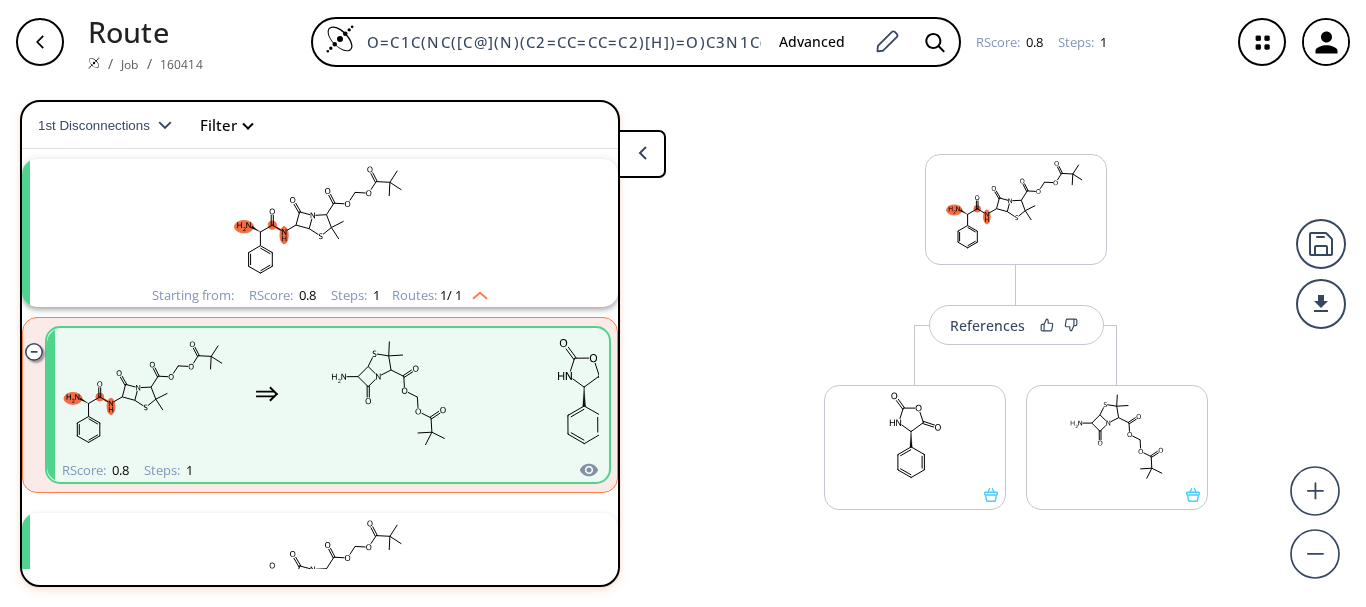 click 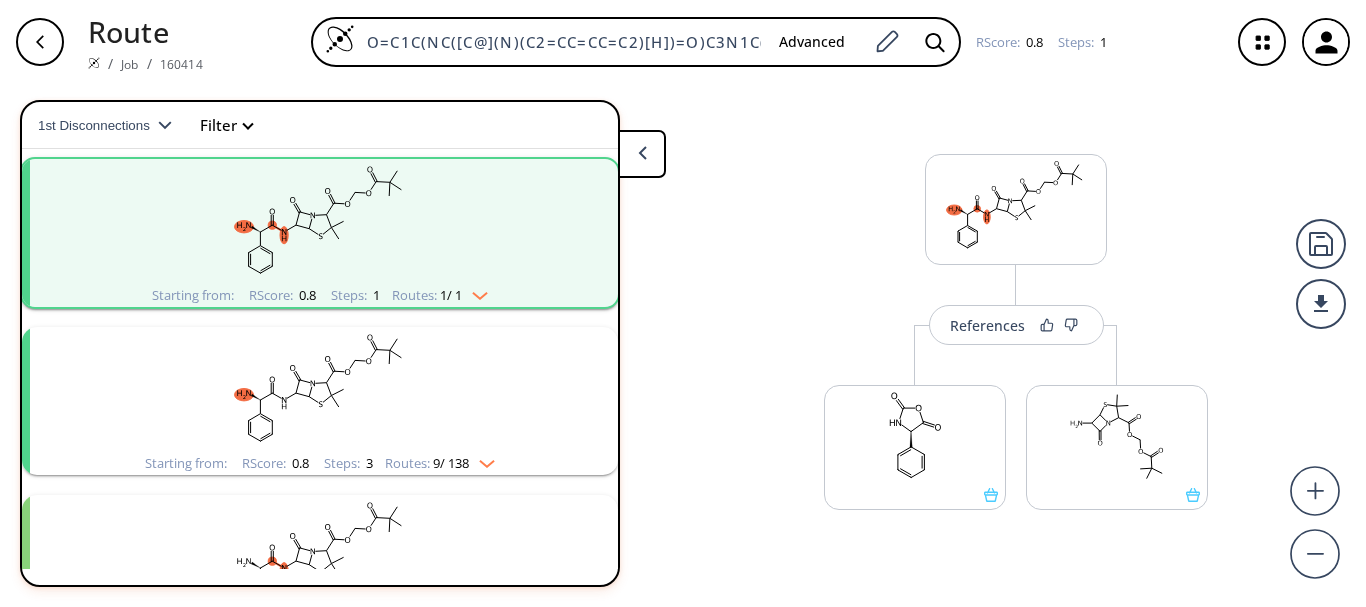 click 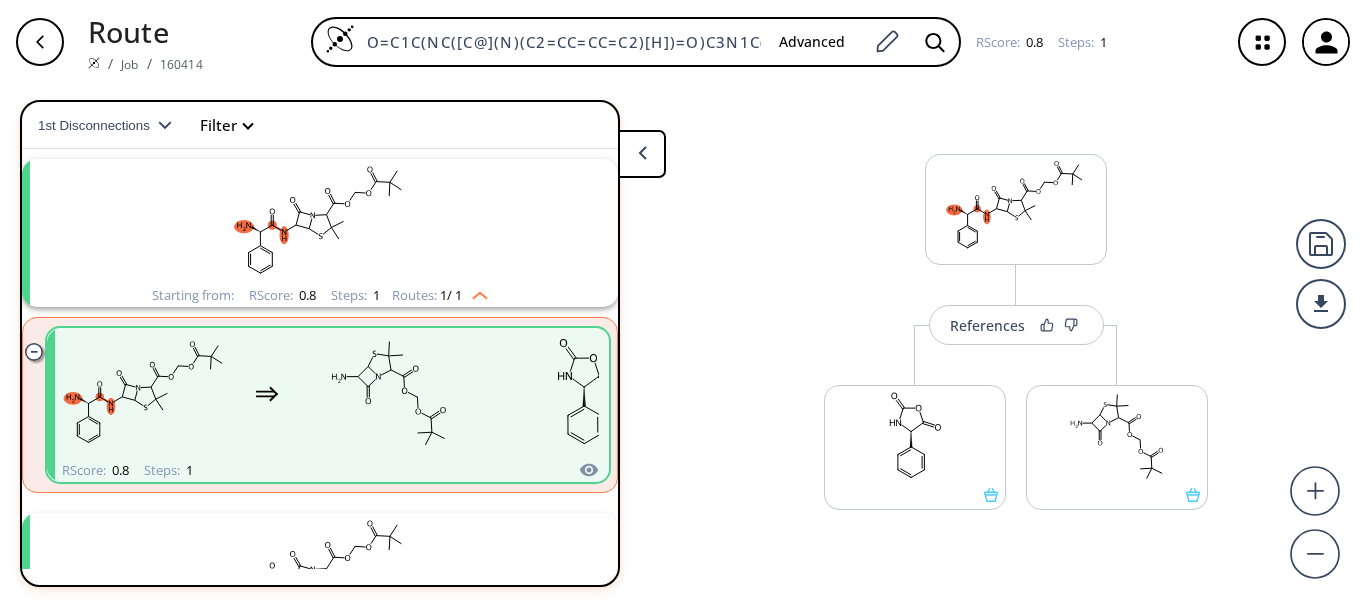 click 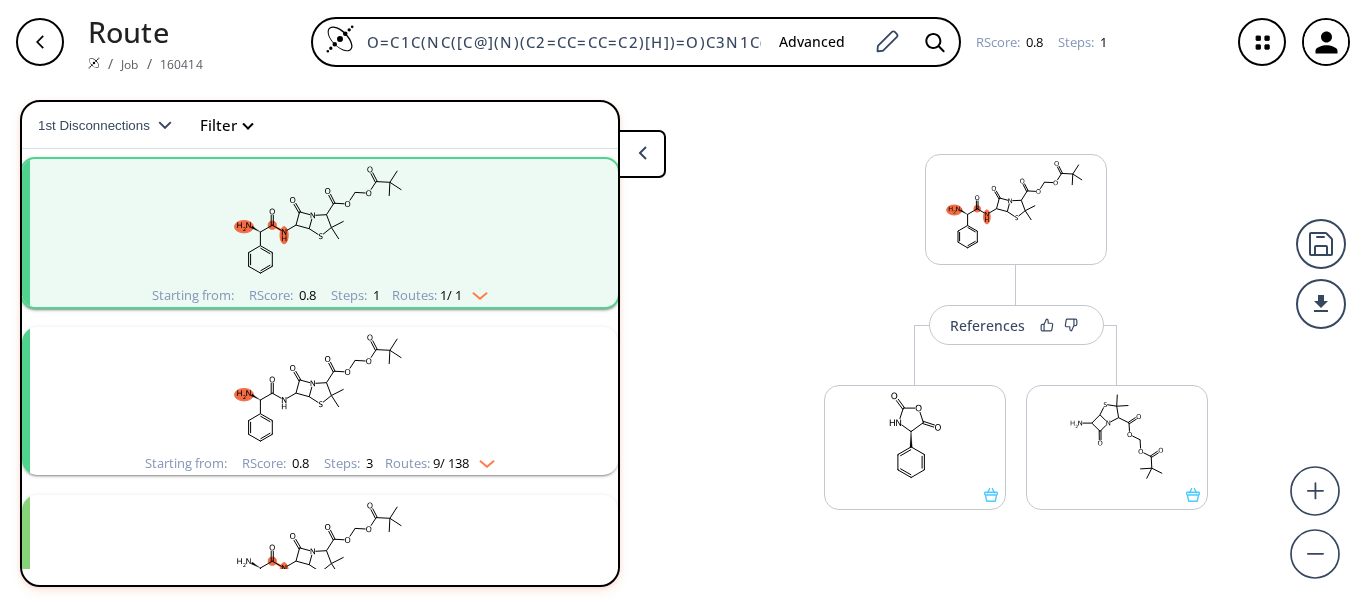 click 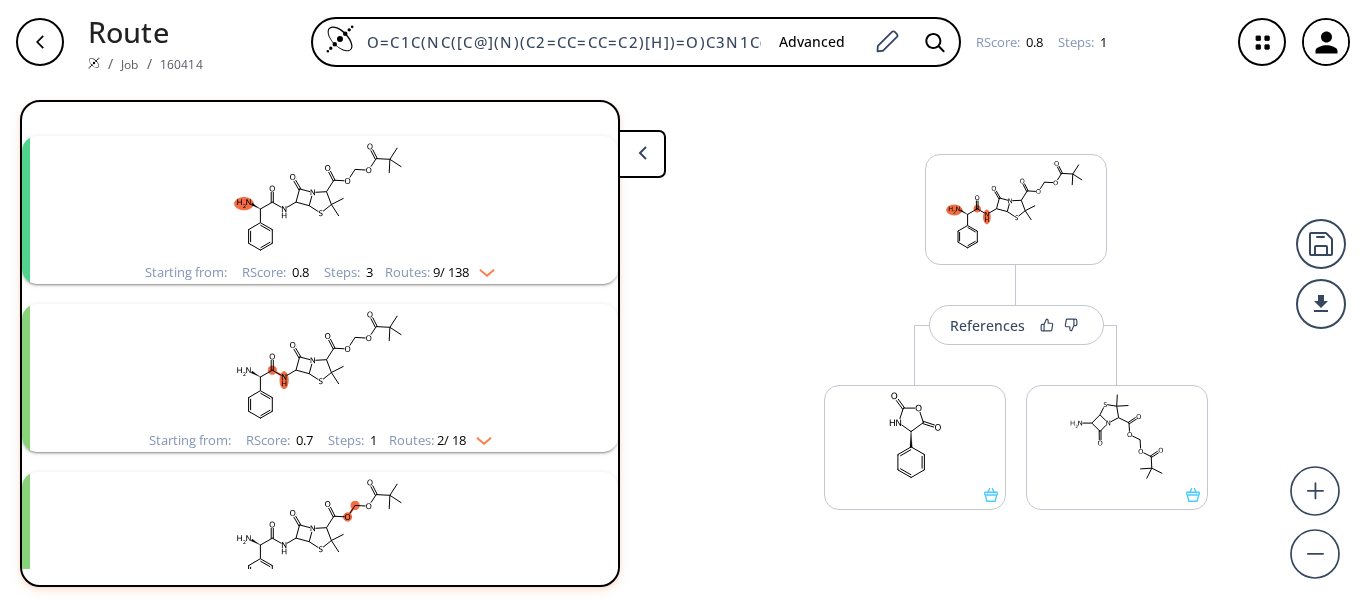 scroll, scrollTop: 0, scrollLeft: 0, axis: both 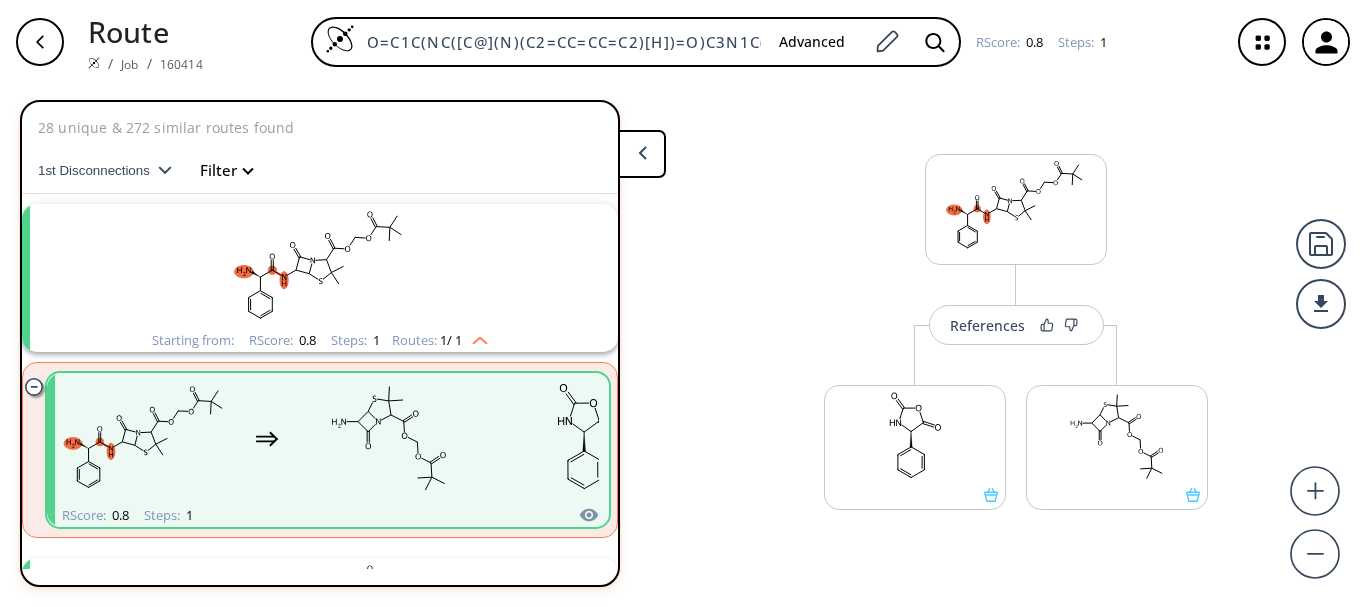 click 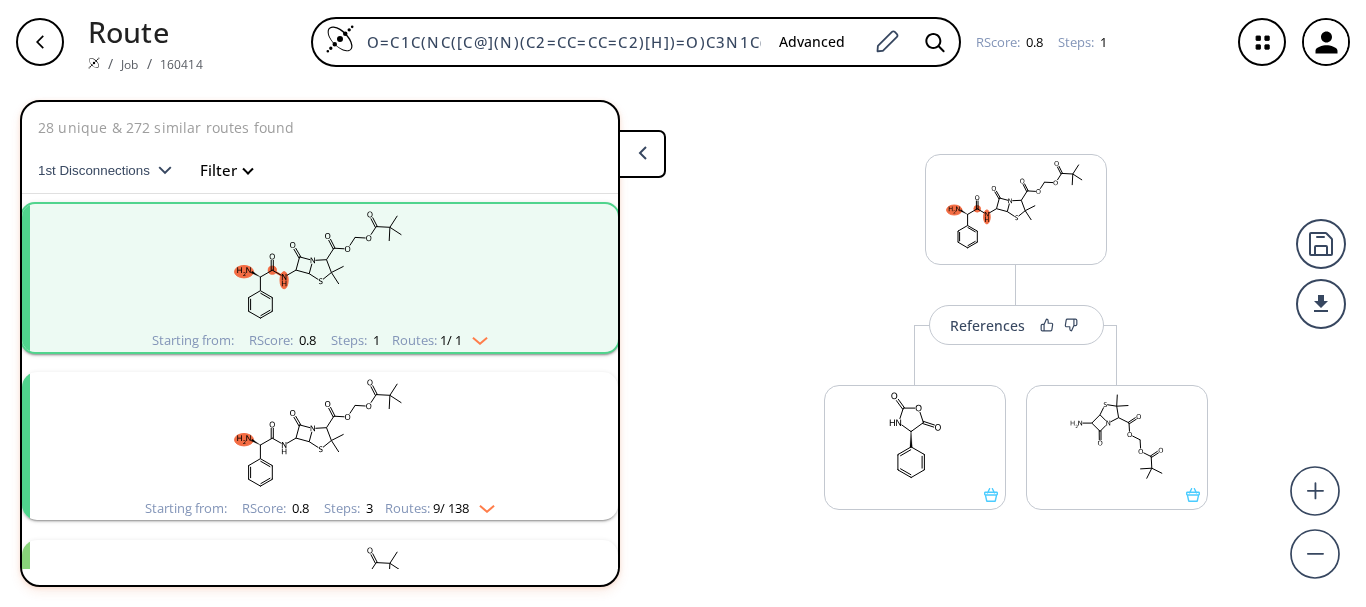 click 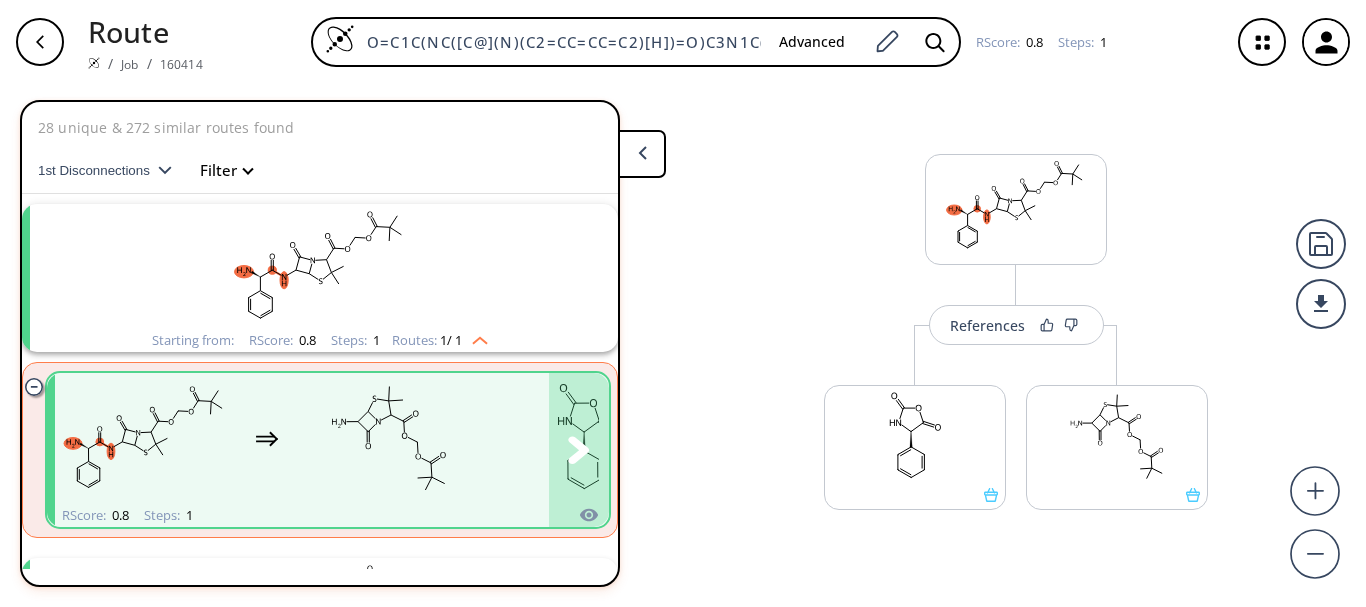 click 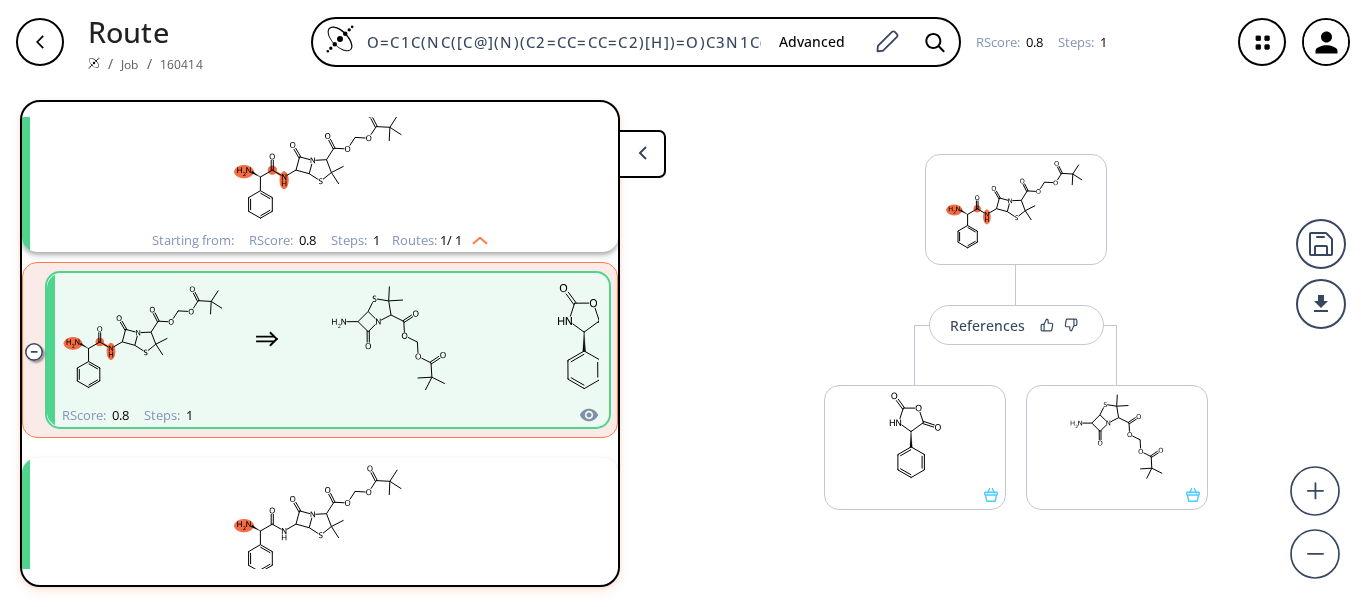 scroll, scrollTop: 200, scrollLeft: 0, axis: vertical 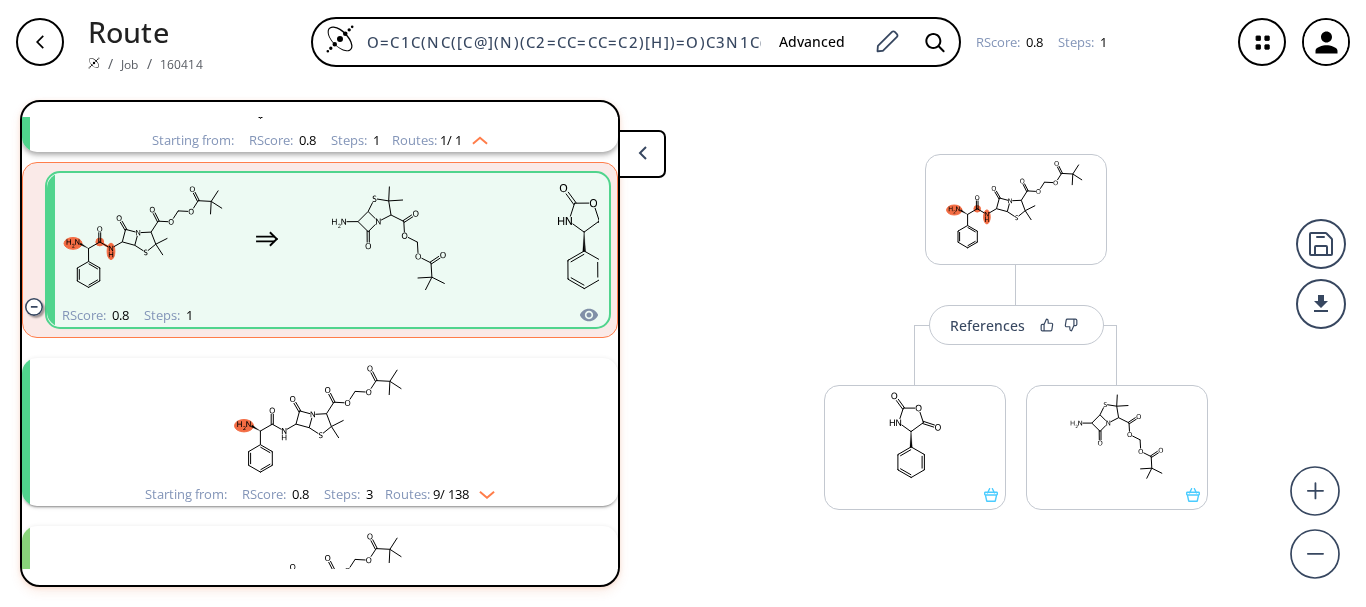 click 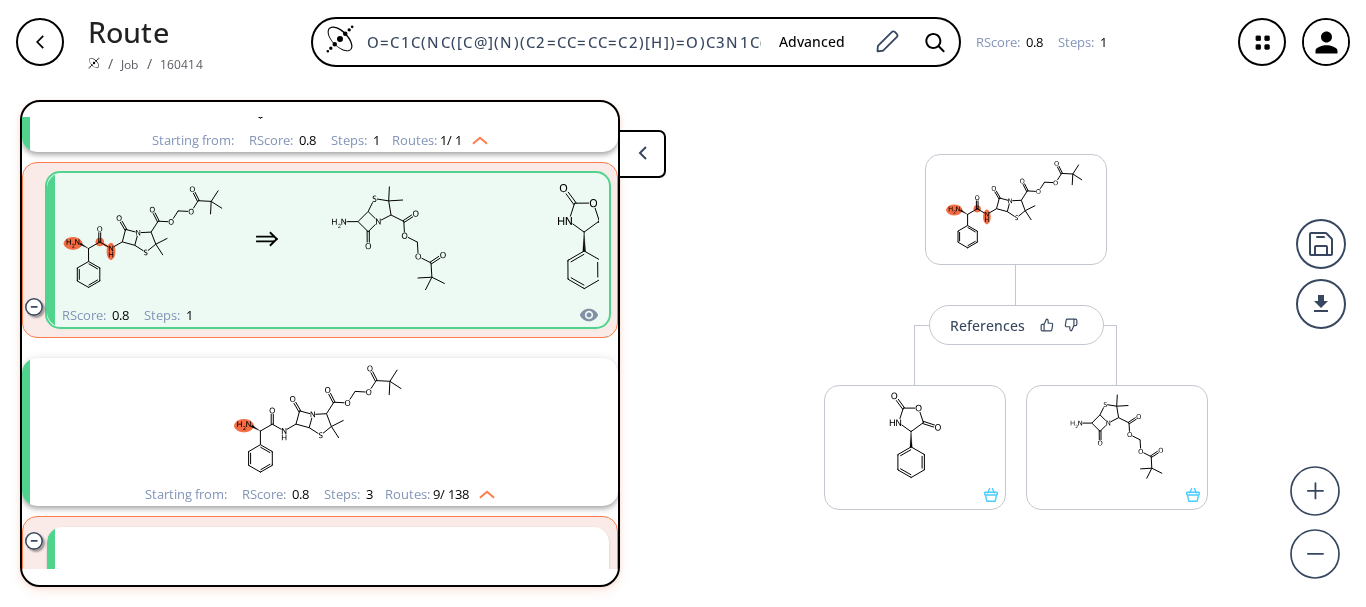 scroll, scrollTop: 400, scrollLeft: 0, axis: vertical 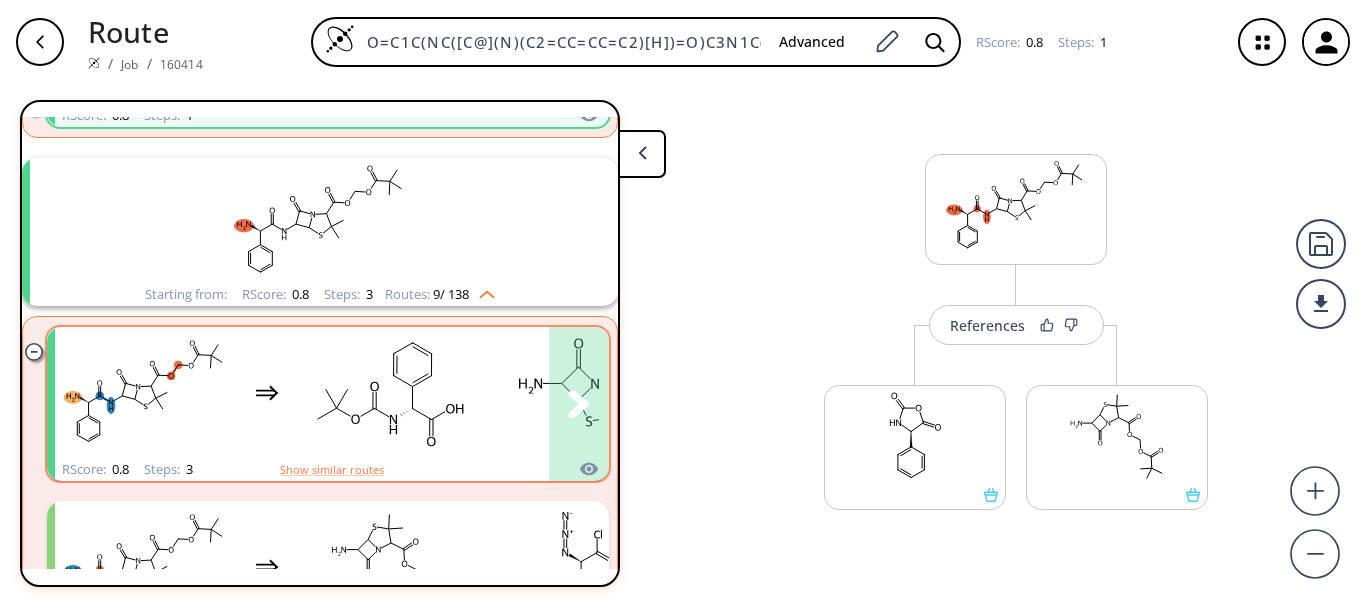 click 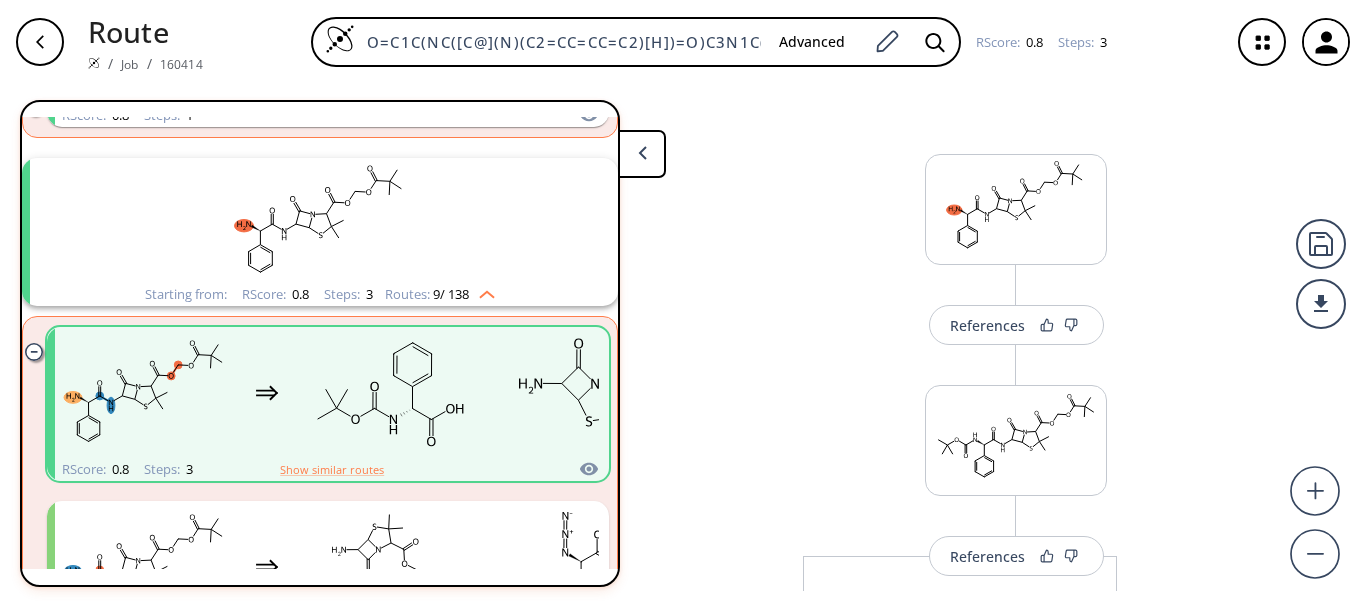 click 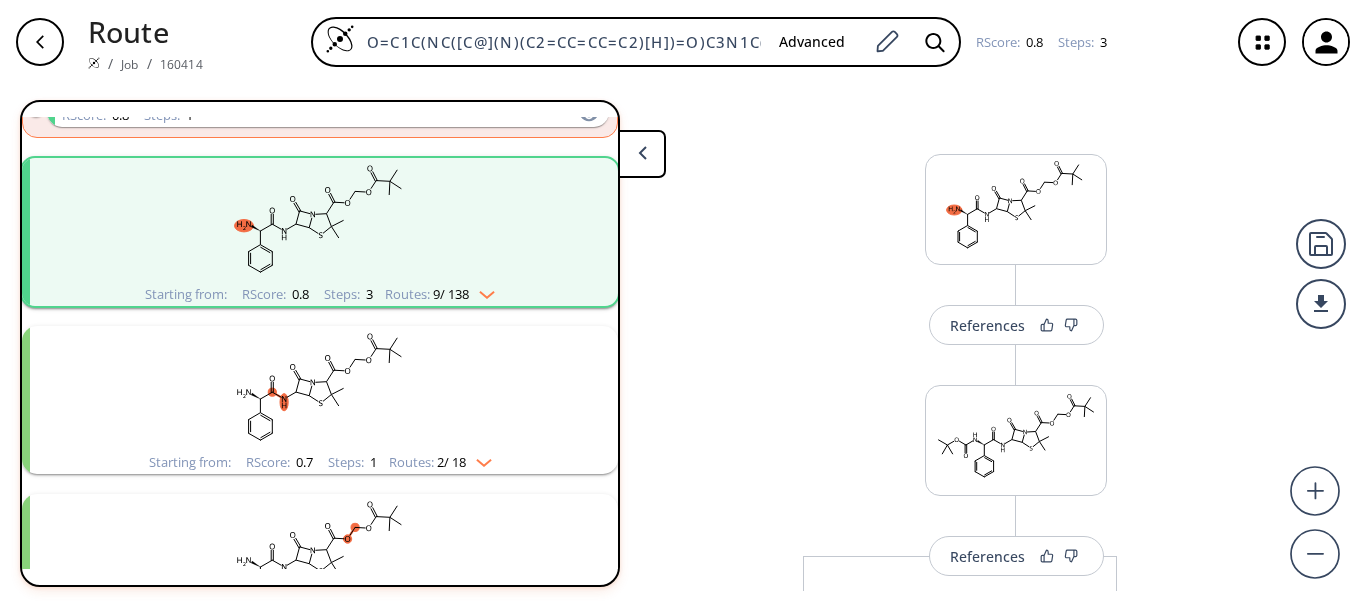 click 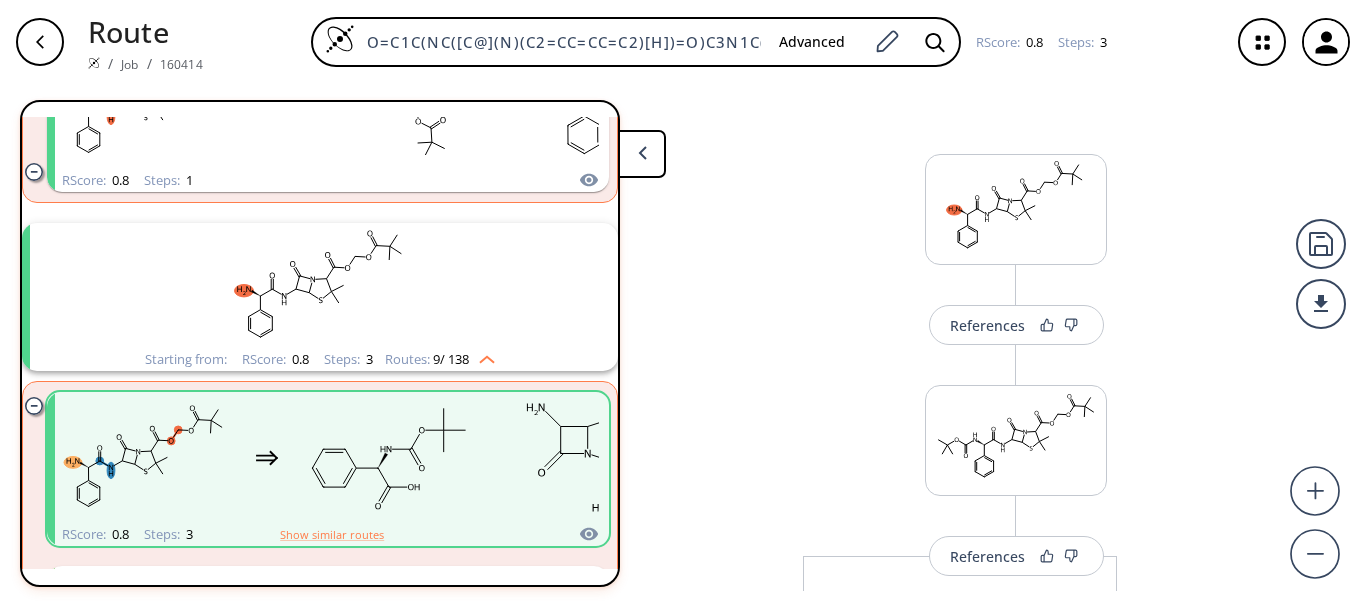 scroll, scrollTop: 300, scrollLeft: 0, axis: vertical 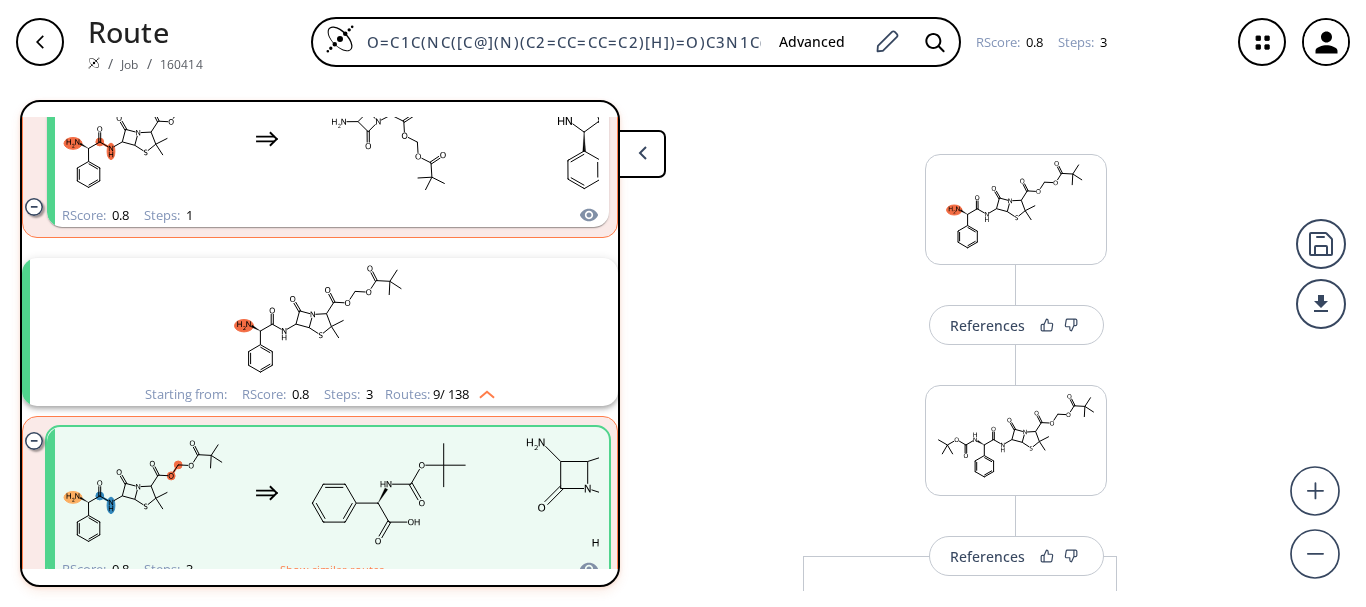 click 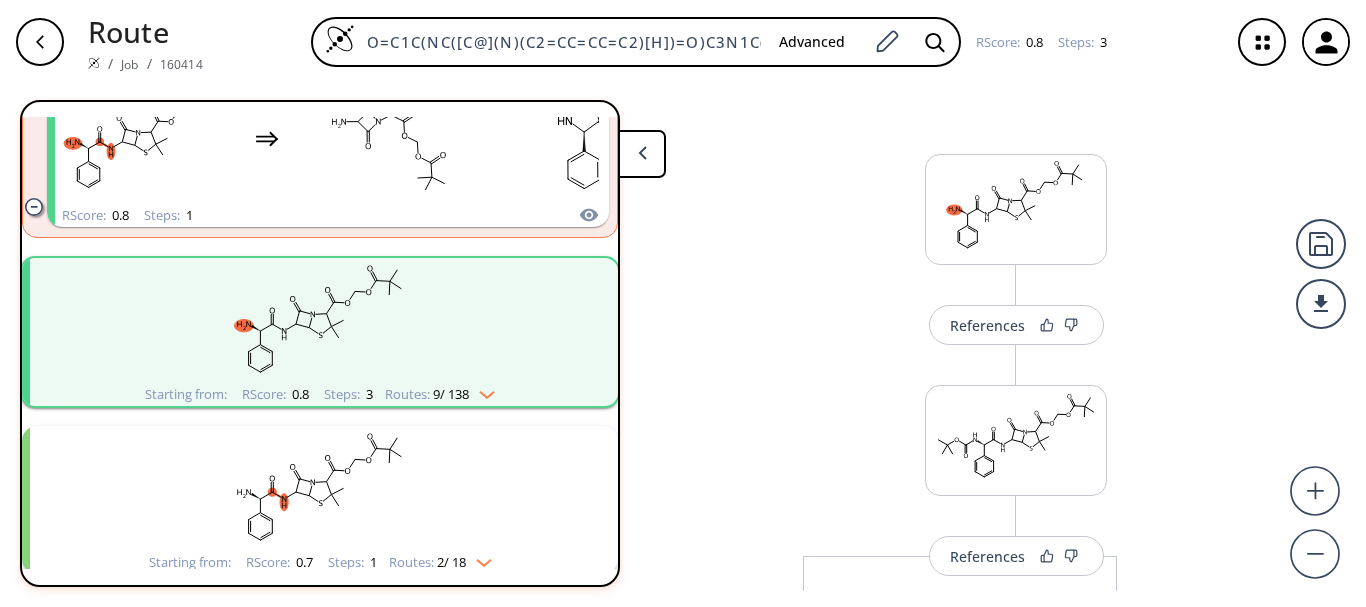 click 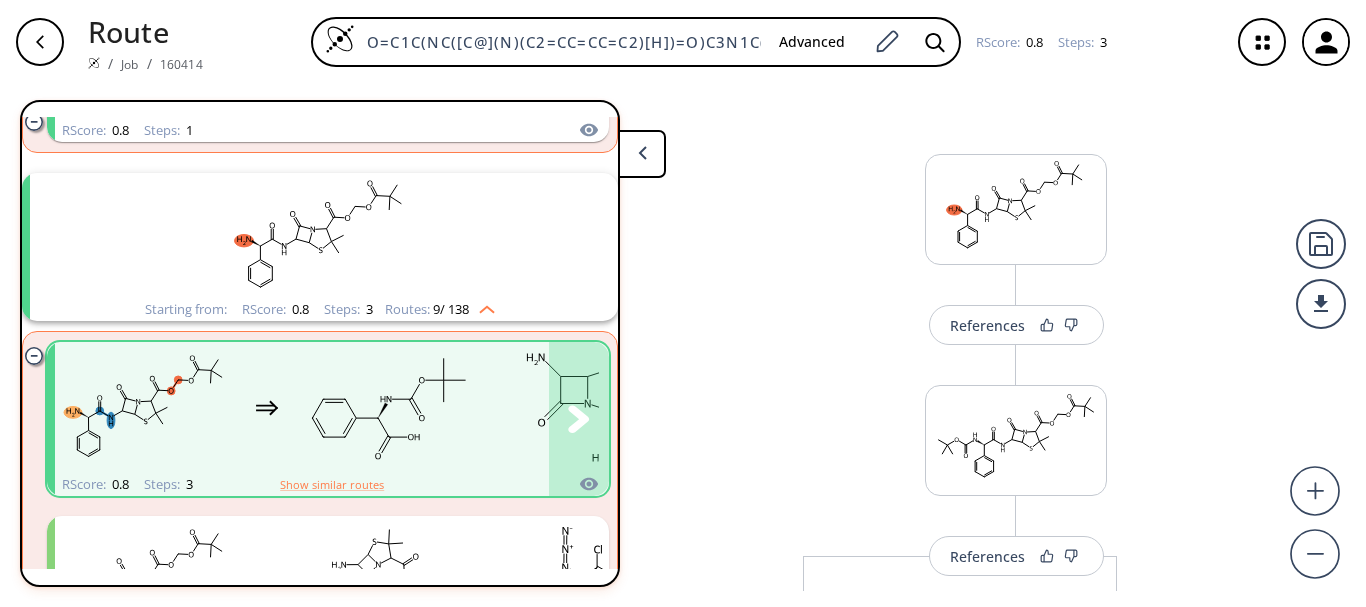 scroll, scrollTop: 500, scrollLeft: 0, axis: vertical 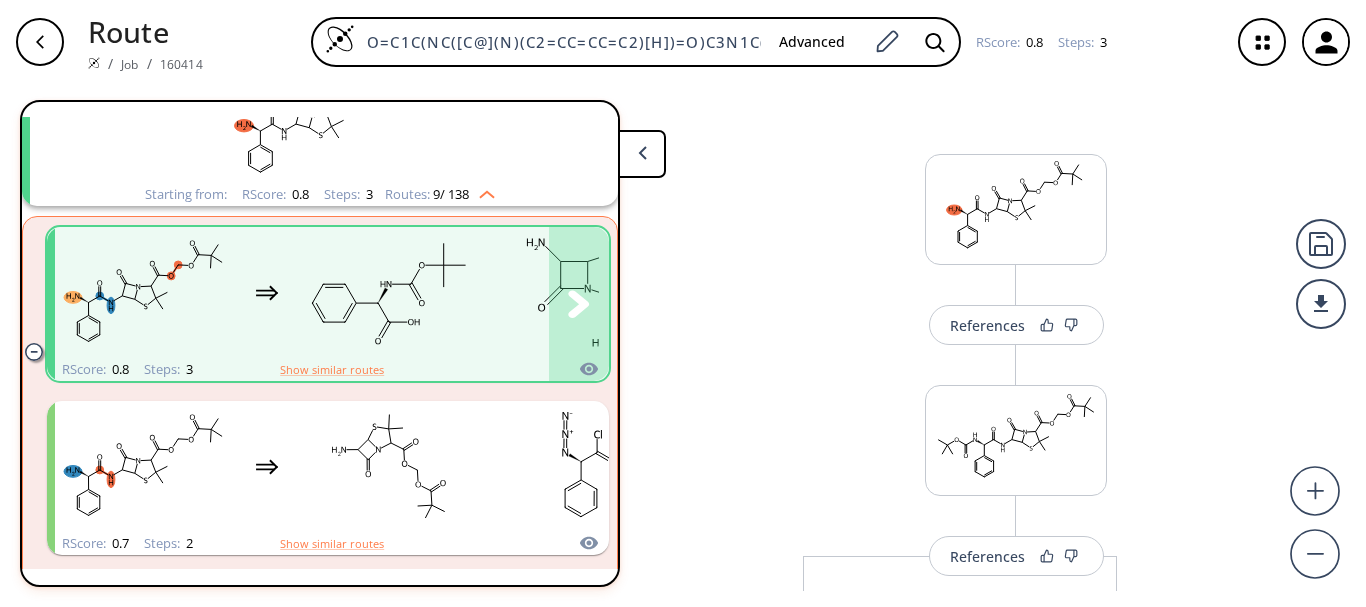 click at bounding box center [467, 292] 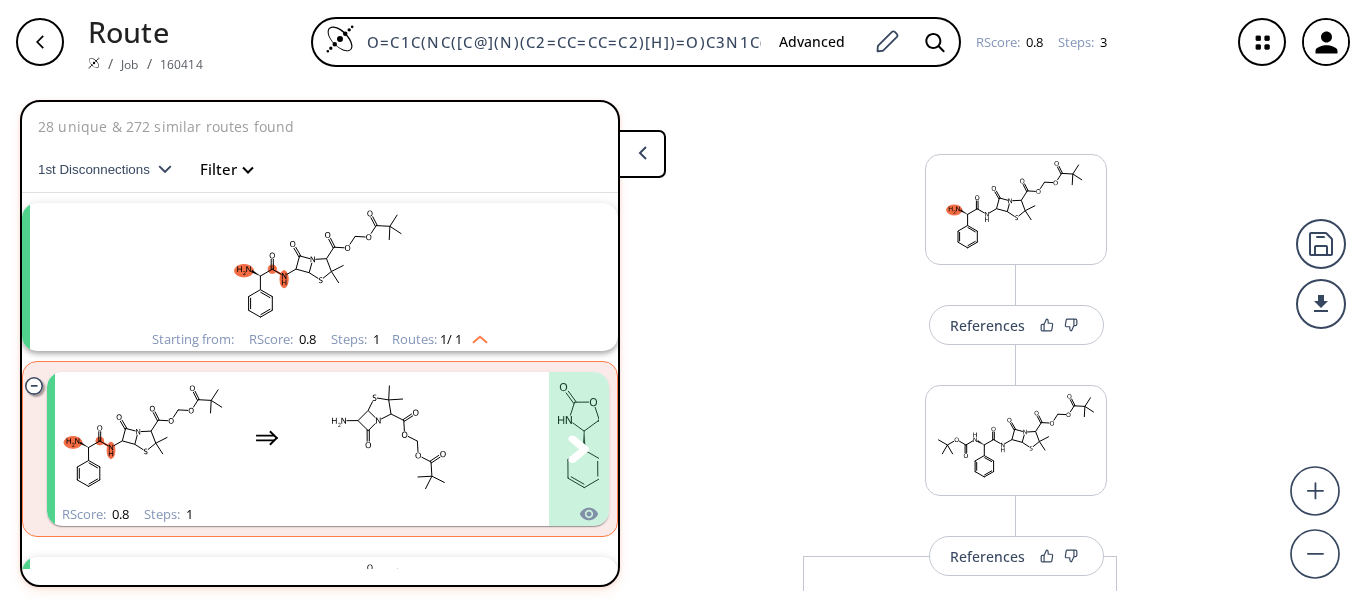 scroll, scrollTop: 0, scrollLeft: 0, axis: both 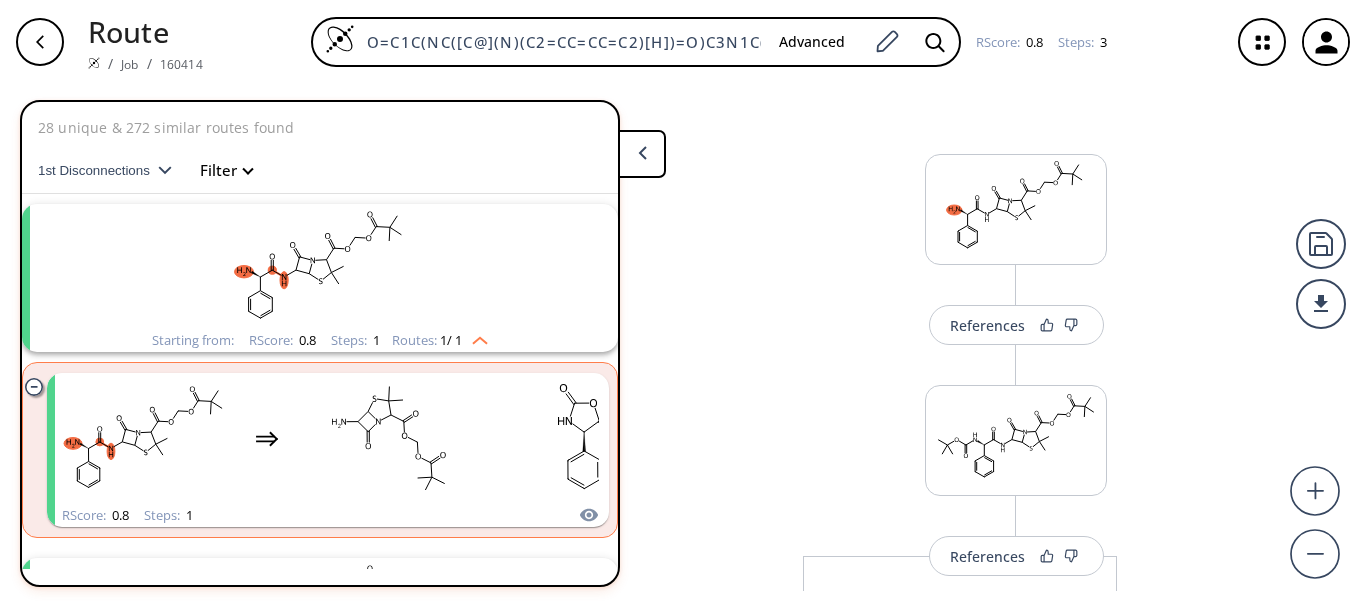 click 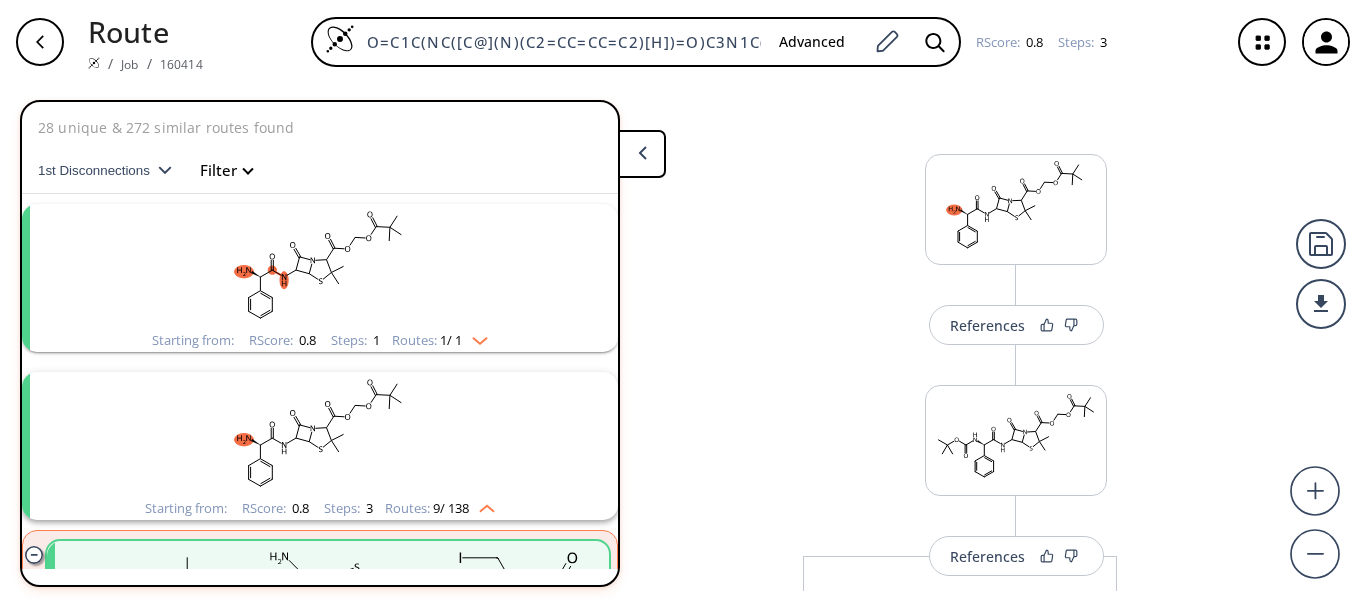 click 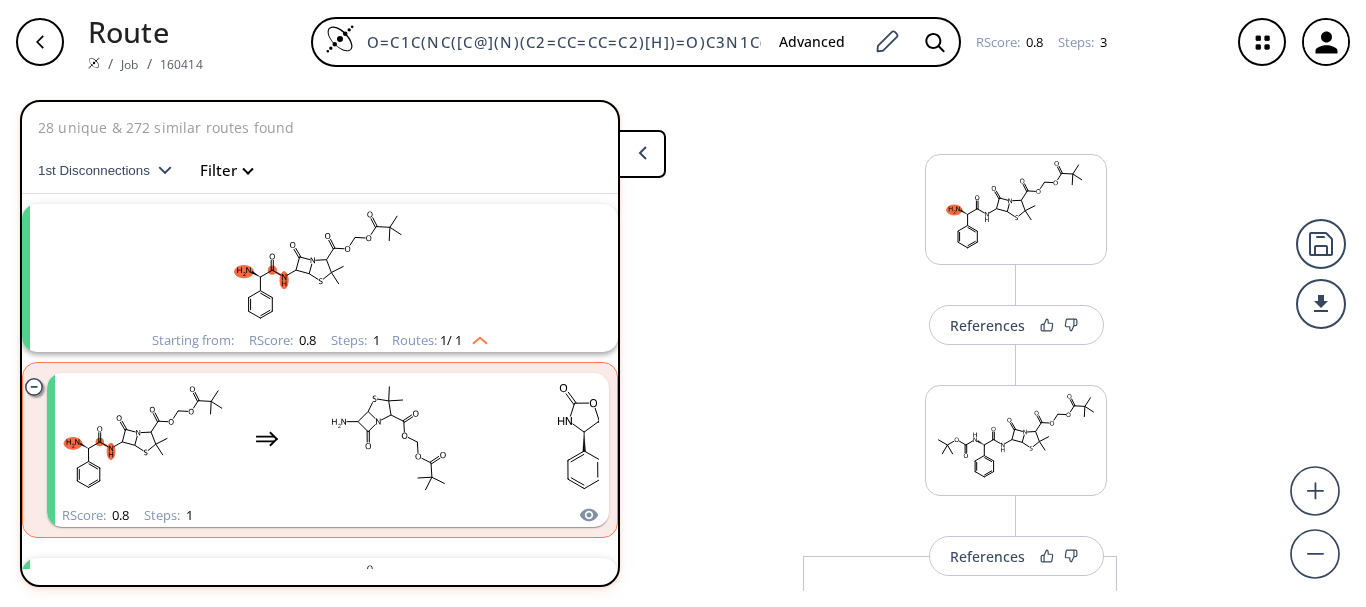 click 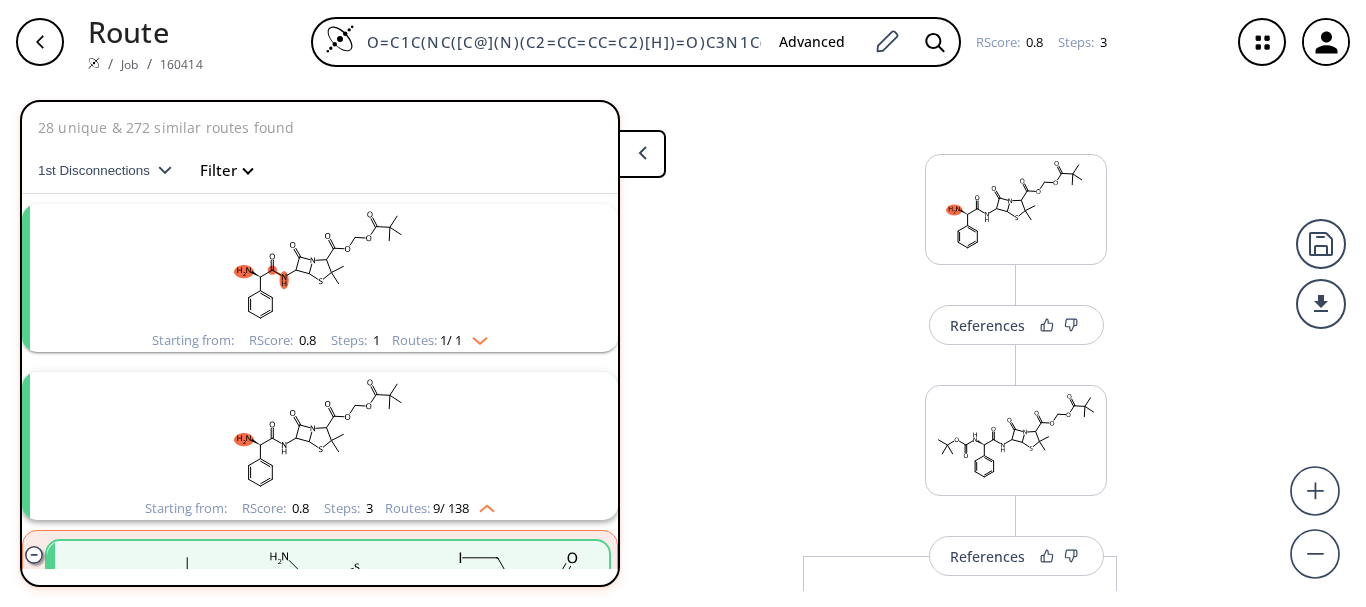 click 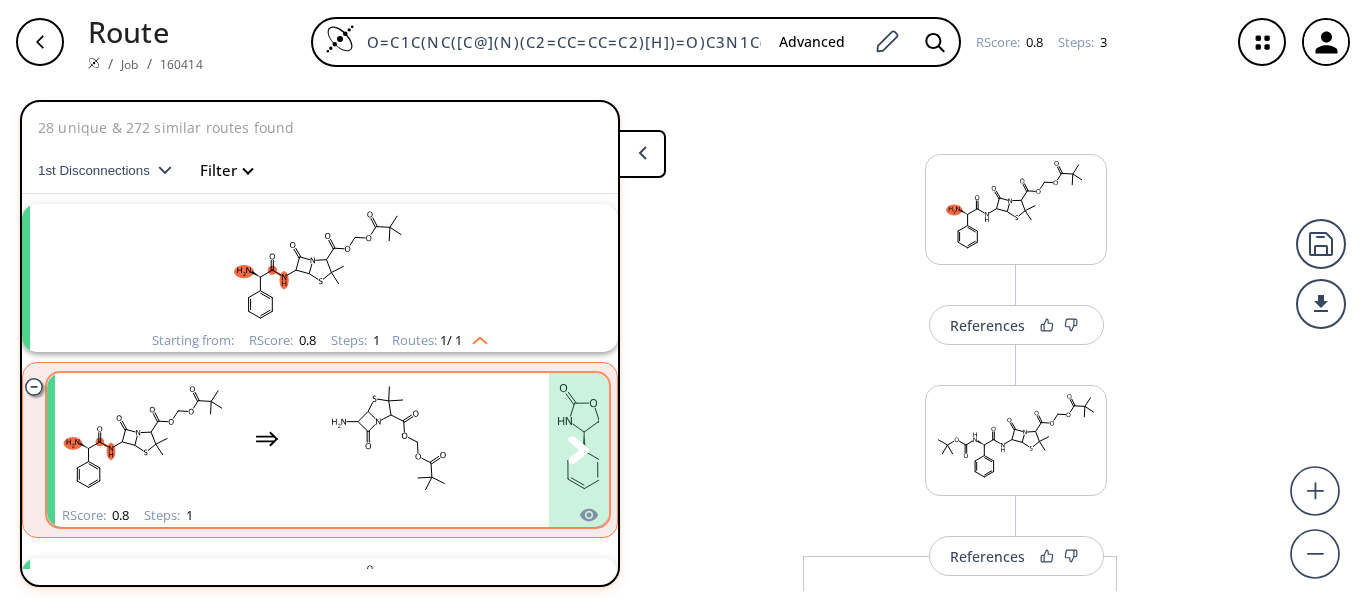 click 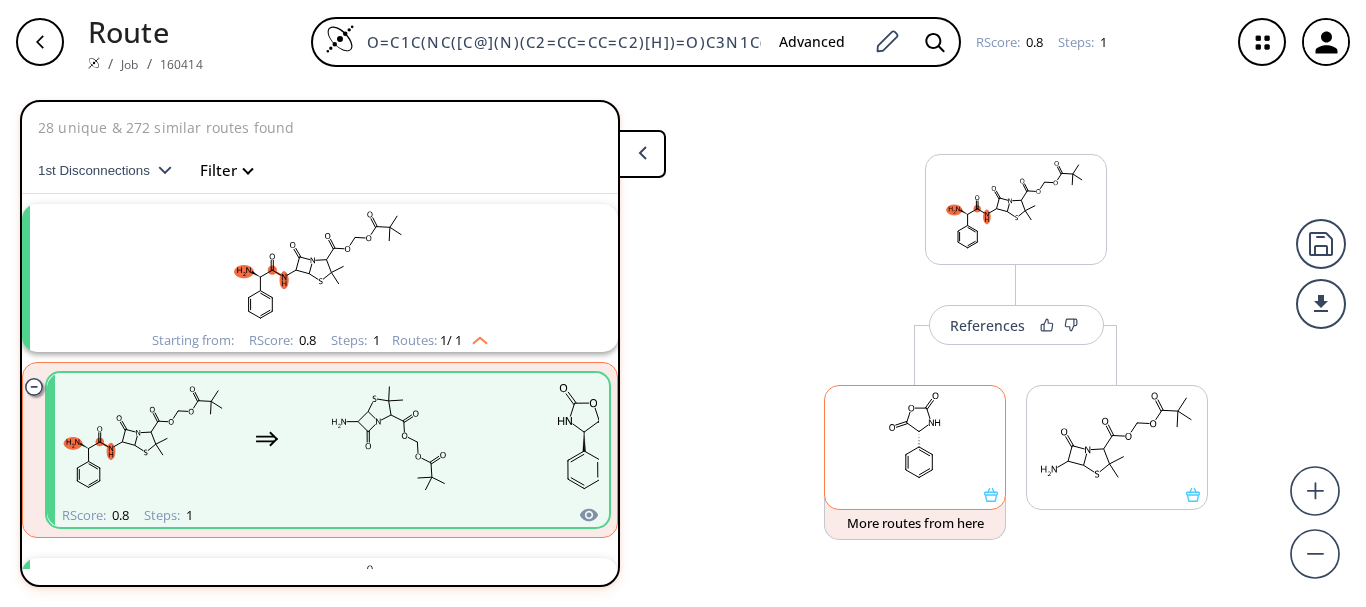 click 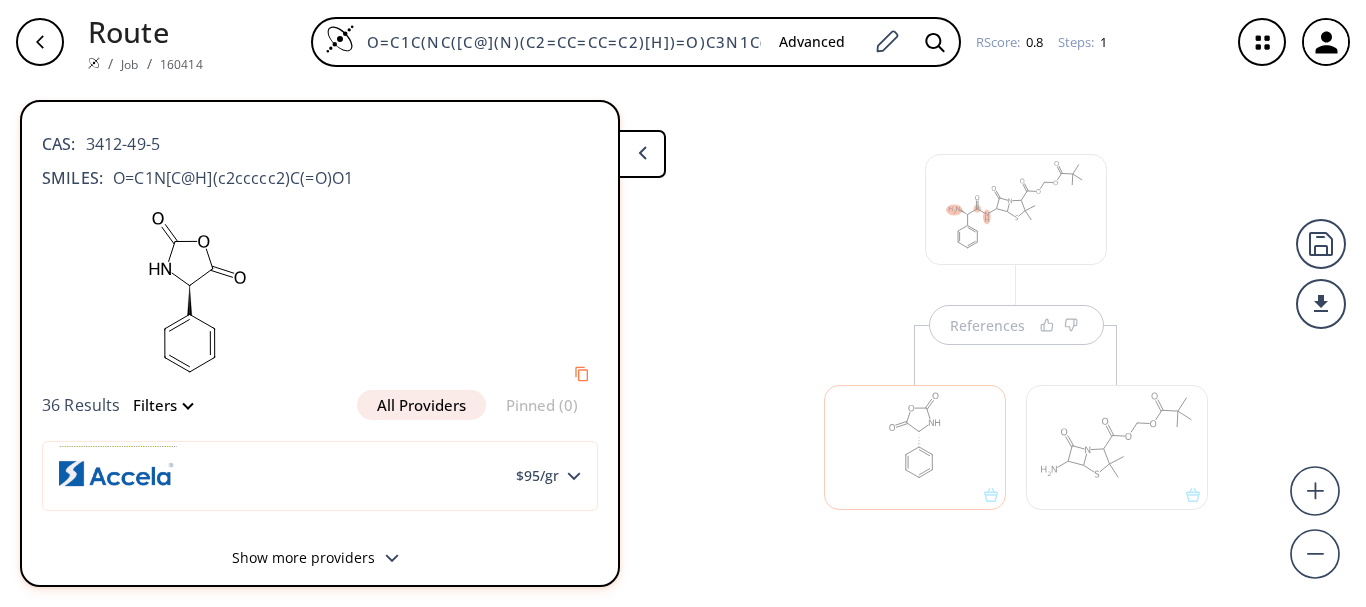 scroll, scrollTop: 0, scrollLeft: 0, axis: both 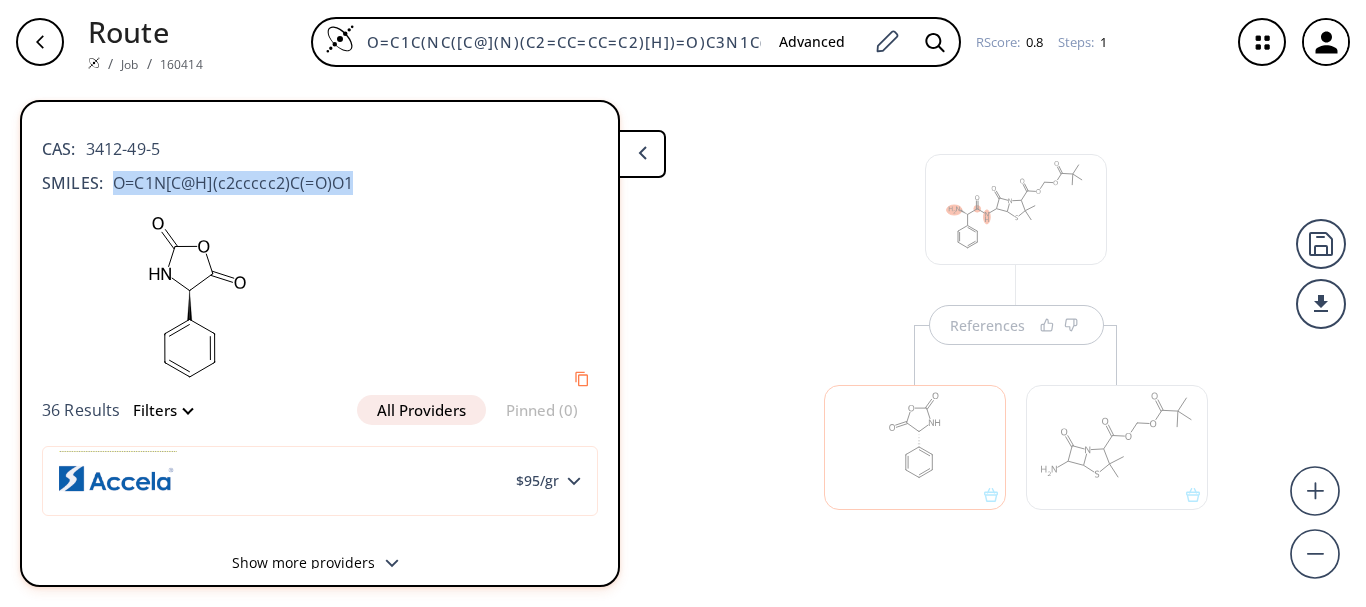 drag, startPoint x: 371, startPoint y: 187, endPoint x: 115, endPoint y: 191, distance: 256.03125 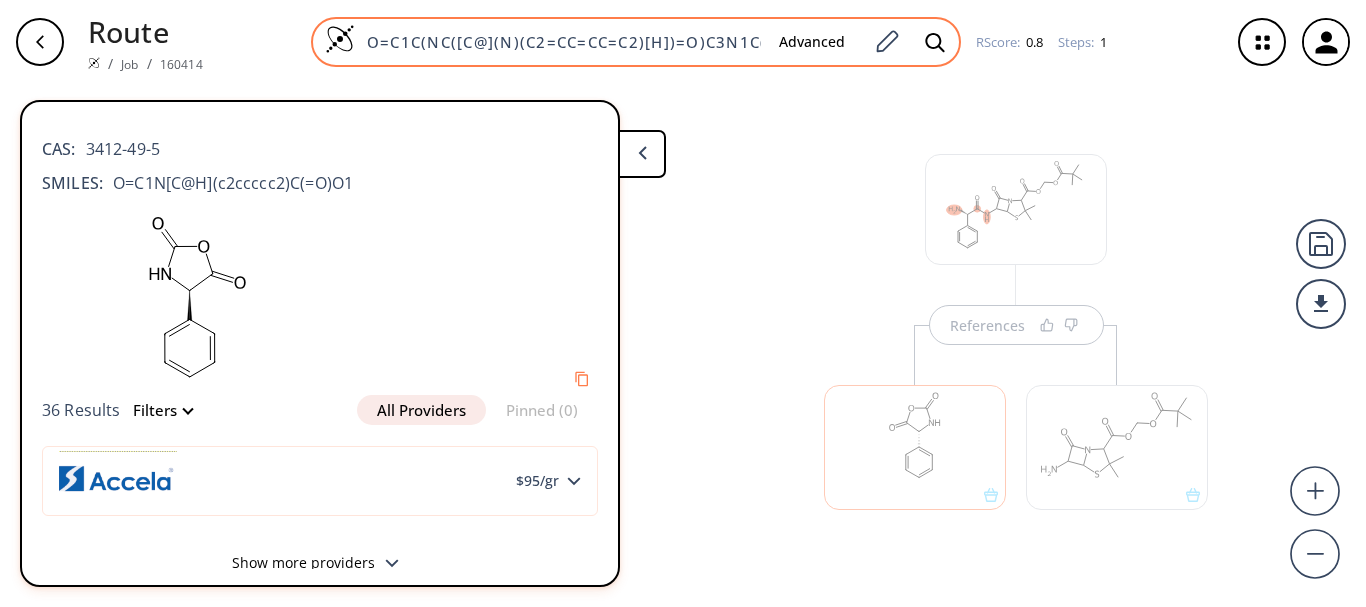 click on "O=C1C(NC([C@](N)(C2=CC=CC=C2)[H])=O)C3N1C(C(OCOC(C(C)(C)C)=O)=O)C(C)(C)S3" at bounding box center [559, 42] 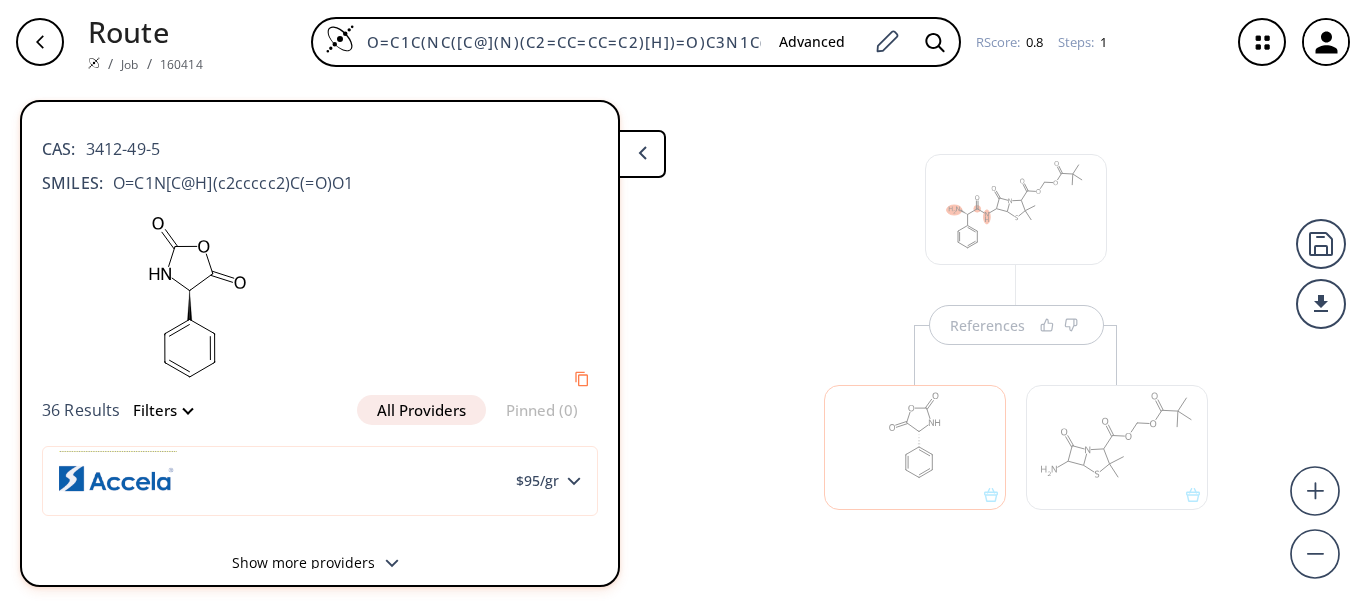 scroll, scrollTop: 0, scrollLeft: 0, axis: both 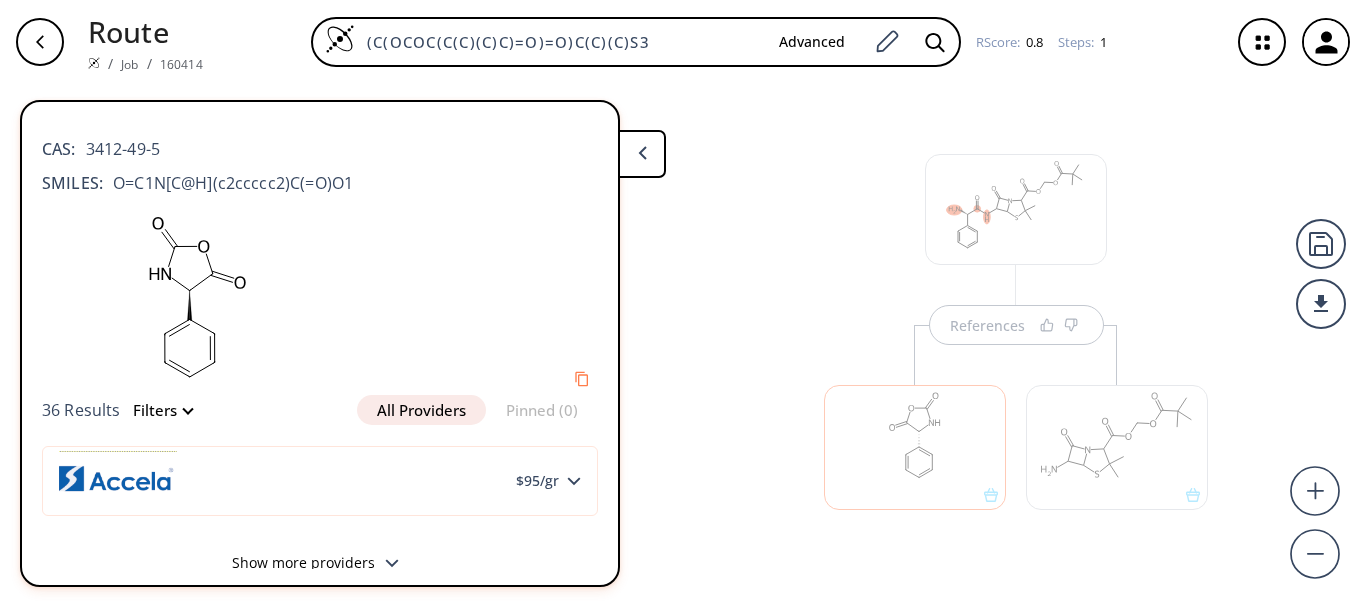 drag, startPoint x: 670, startPoint y: 41, endPoint x: 0, endPoint y: -13, distance: 672.1726 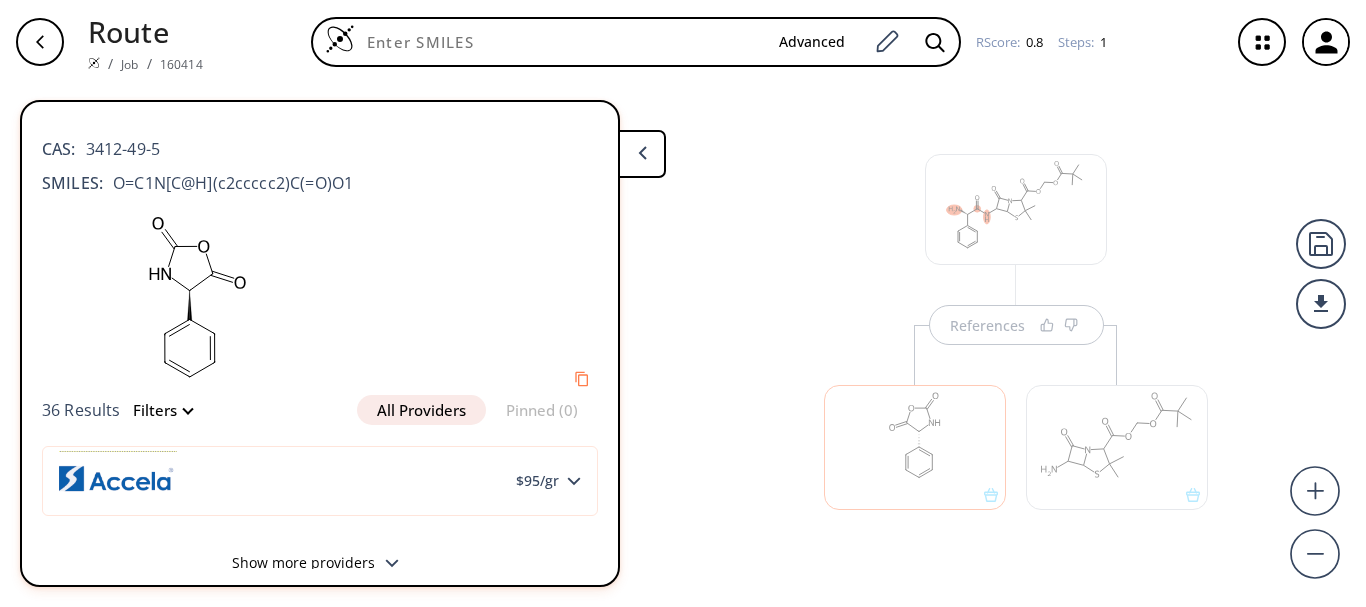 paste on "O=C1N[C@H](c2ccccc2)C(=O)O1" 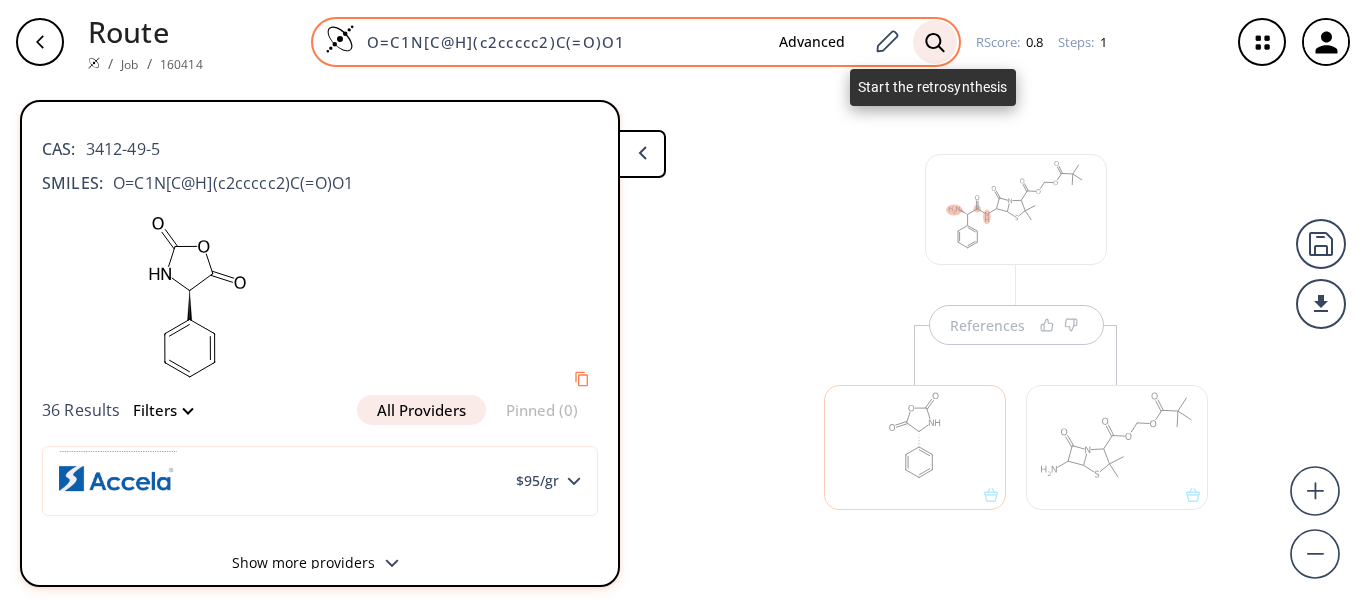 type on "O=C1N[C@H](c2ccccc2)C(=O)O1" 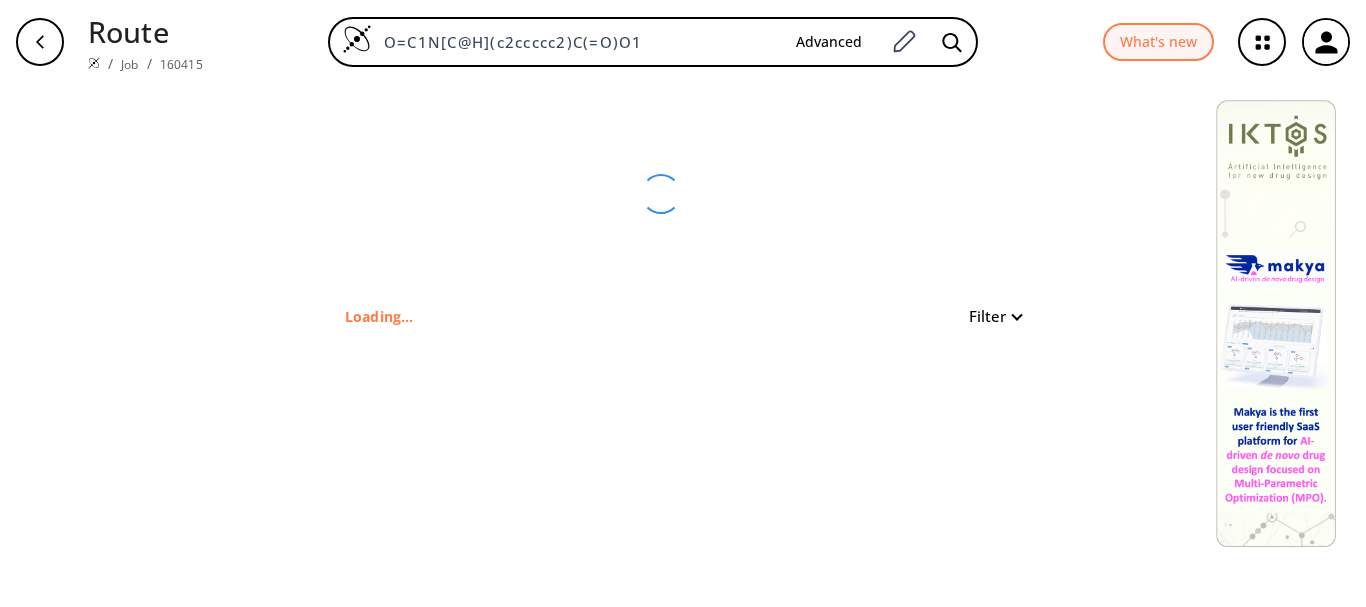 type on "O=C(O1)[C@](NC1=O)(C2=CC=CC=C2)[H]" 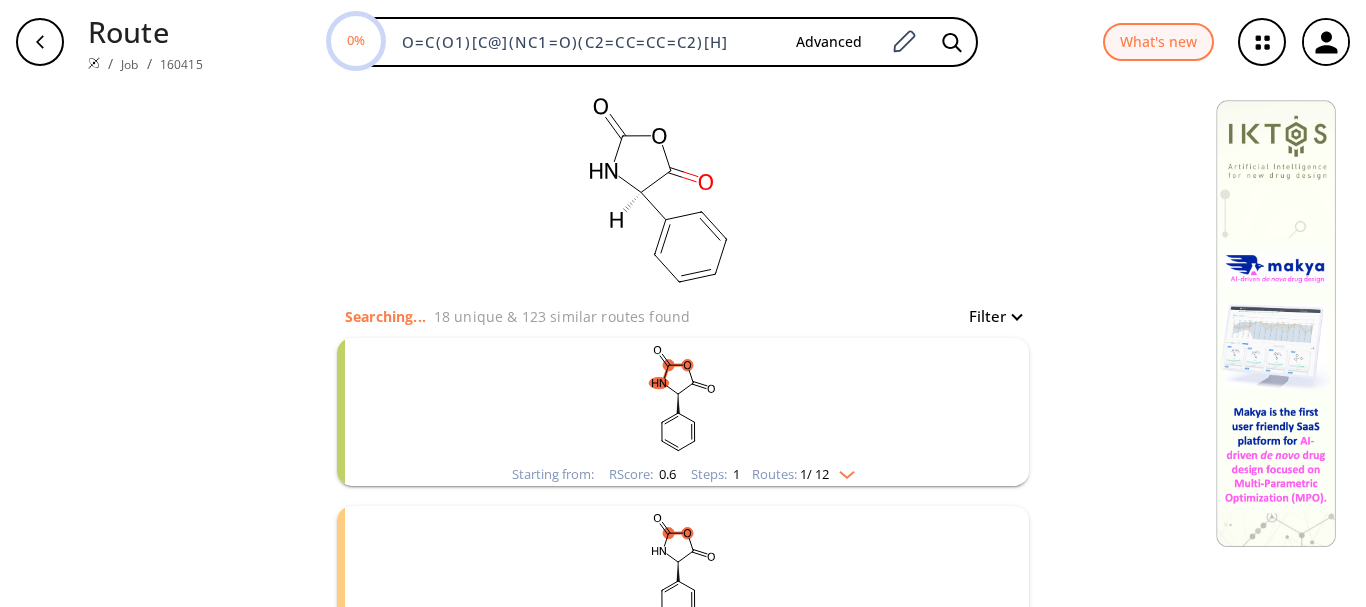 click 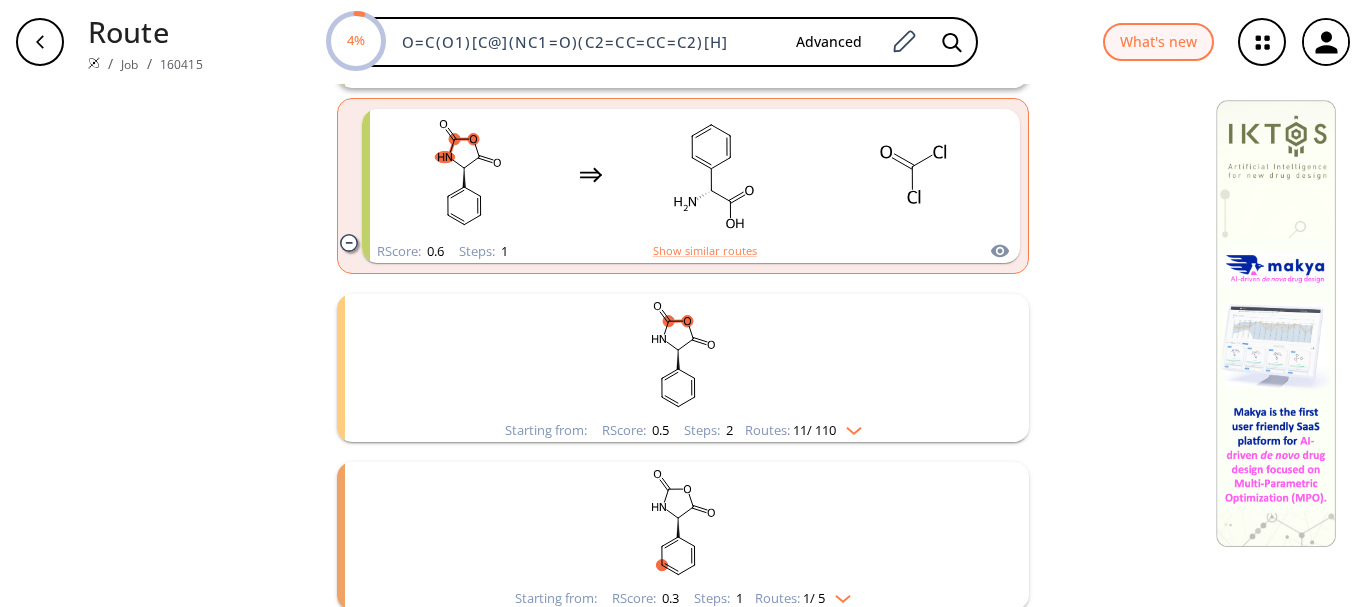 scroll, scrollTop: 400, scrollLeft: 0, axis: vertical 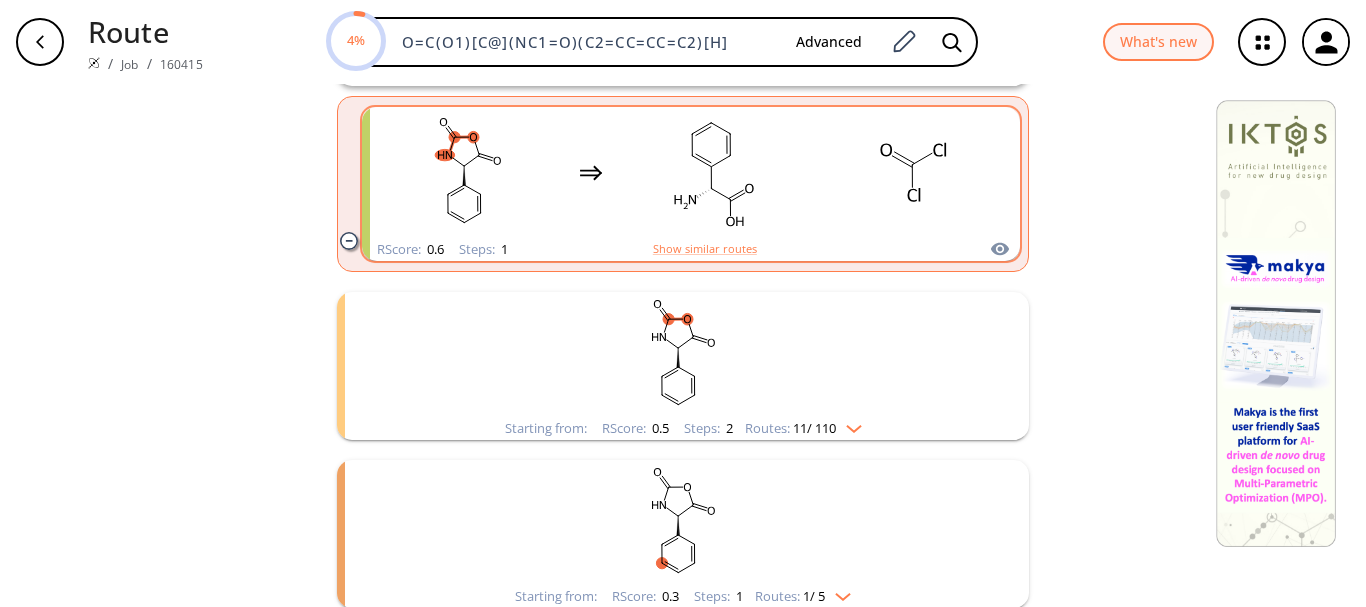 click 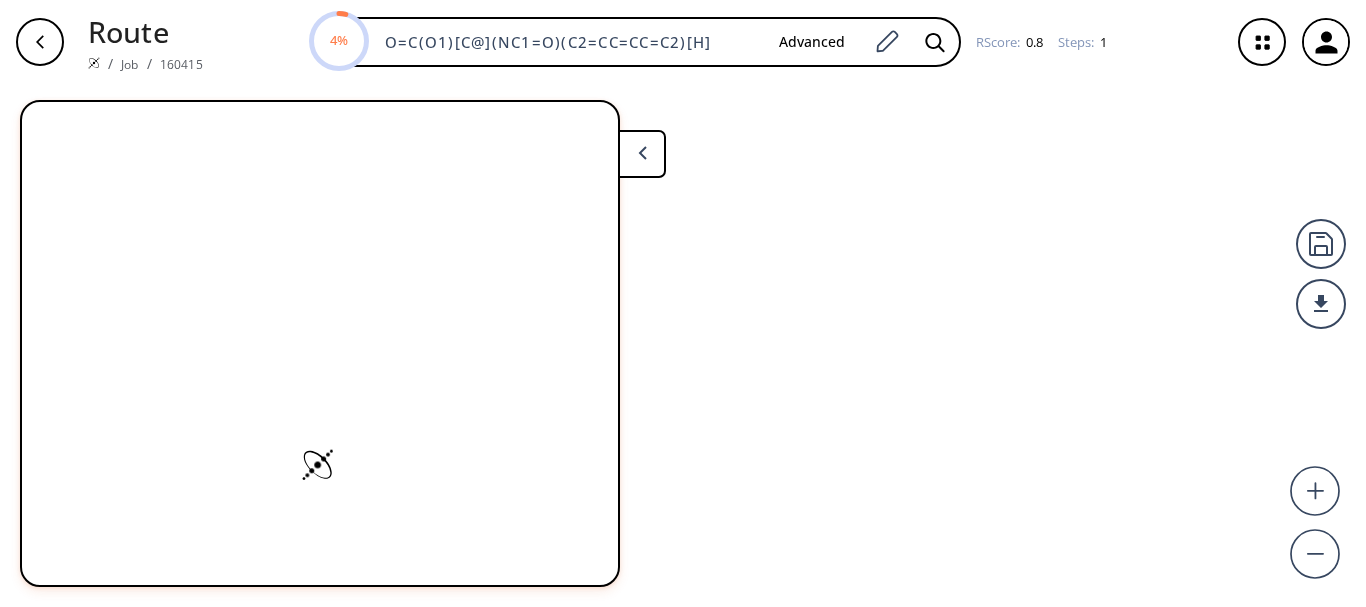 scroll, scrollTop: 0, scrollLeft: 0, axis: both 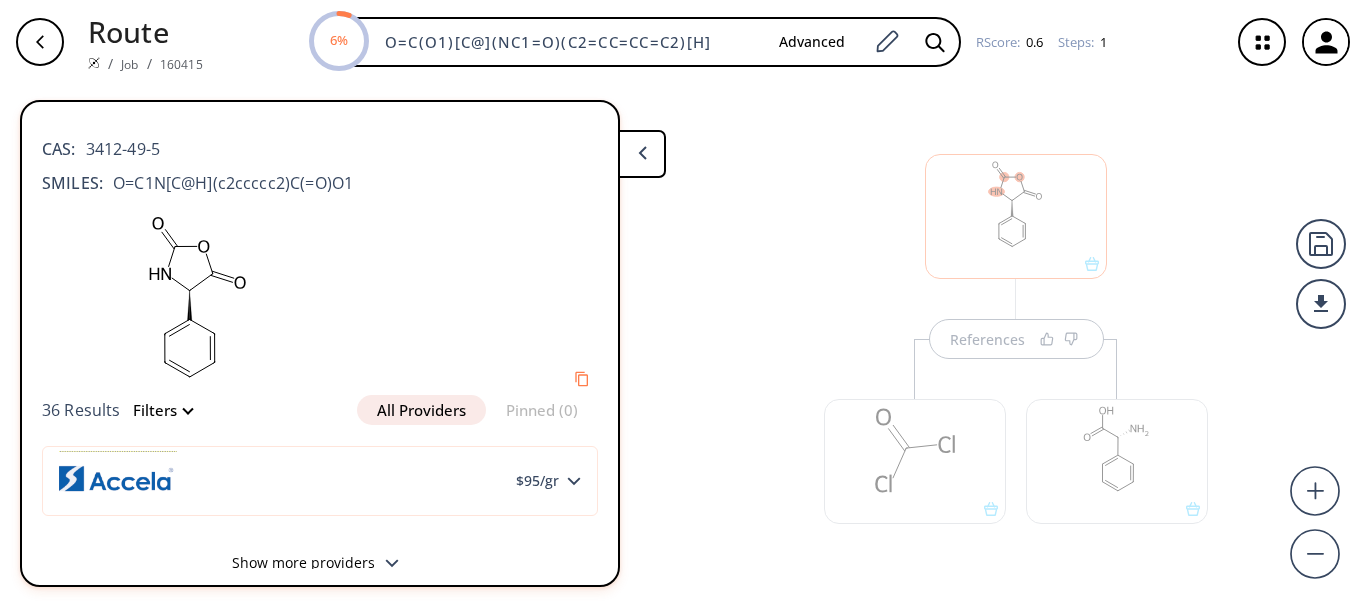 click at bounding box center (915, 451) 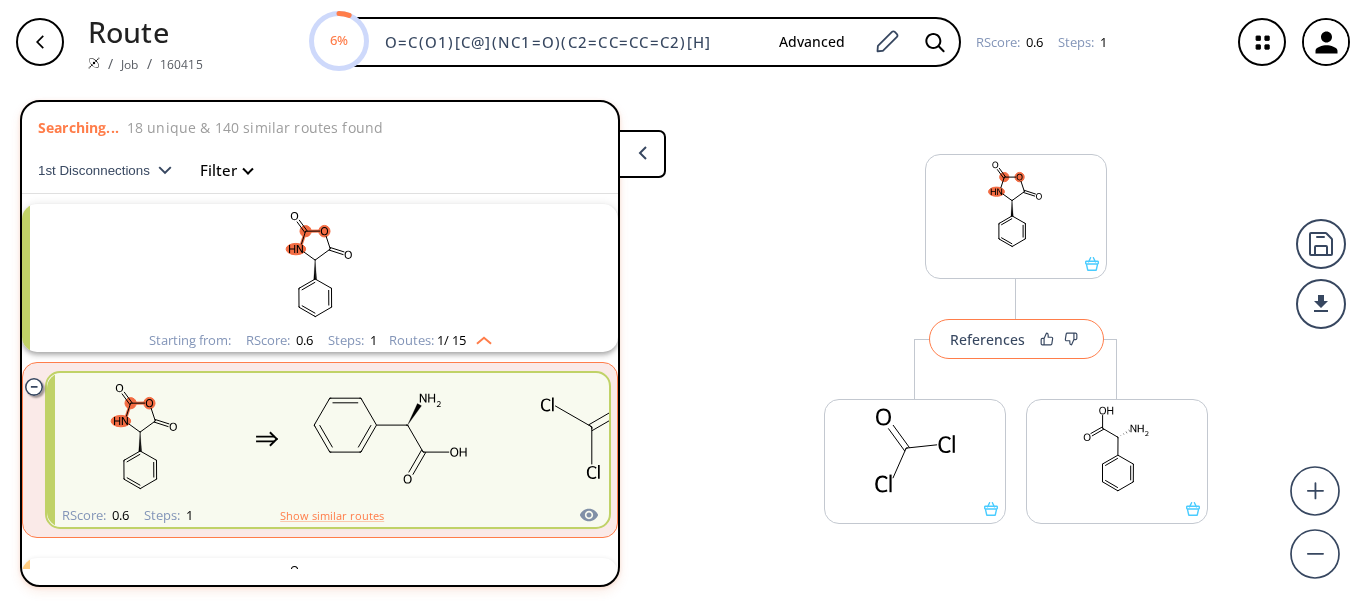 scroll, scrollTop: 45, scrollLeft: 0, axis: vertical 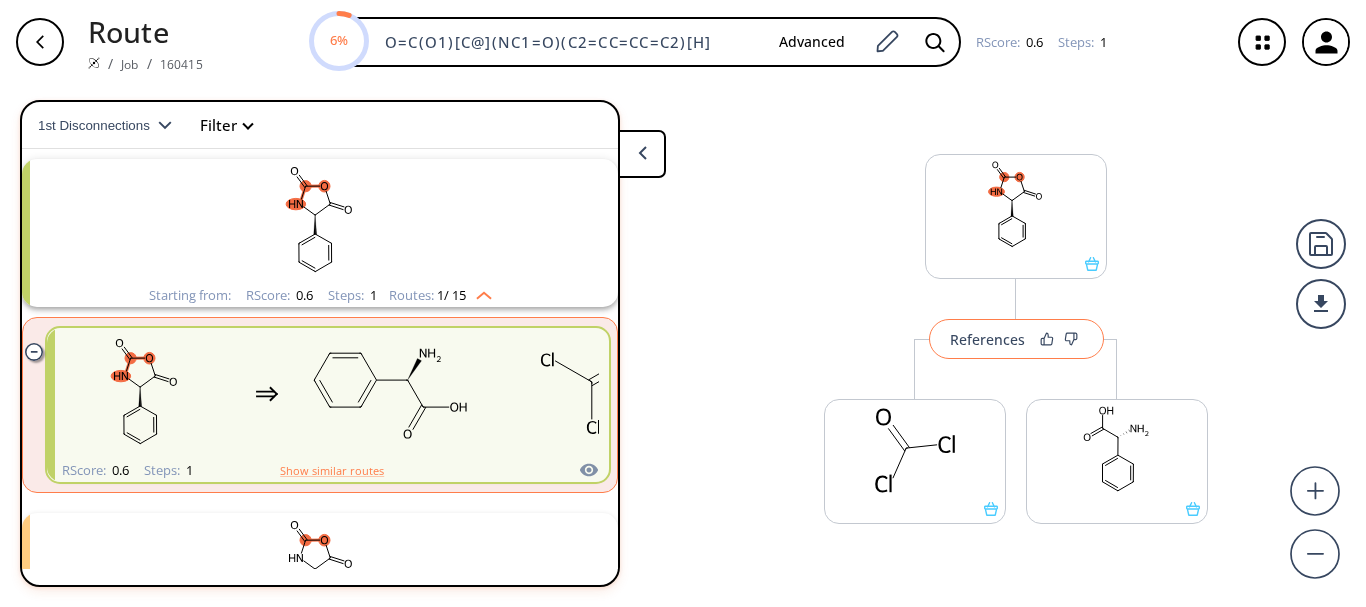 click on "References" at bounding box center [987, 339] 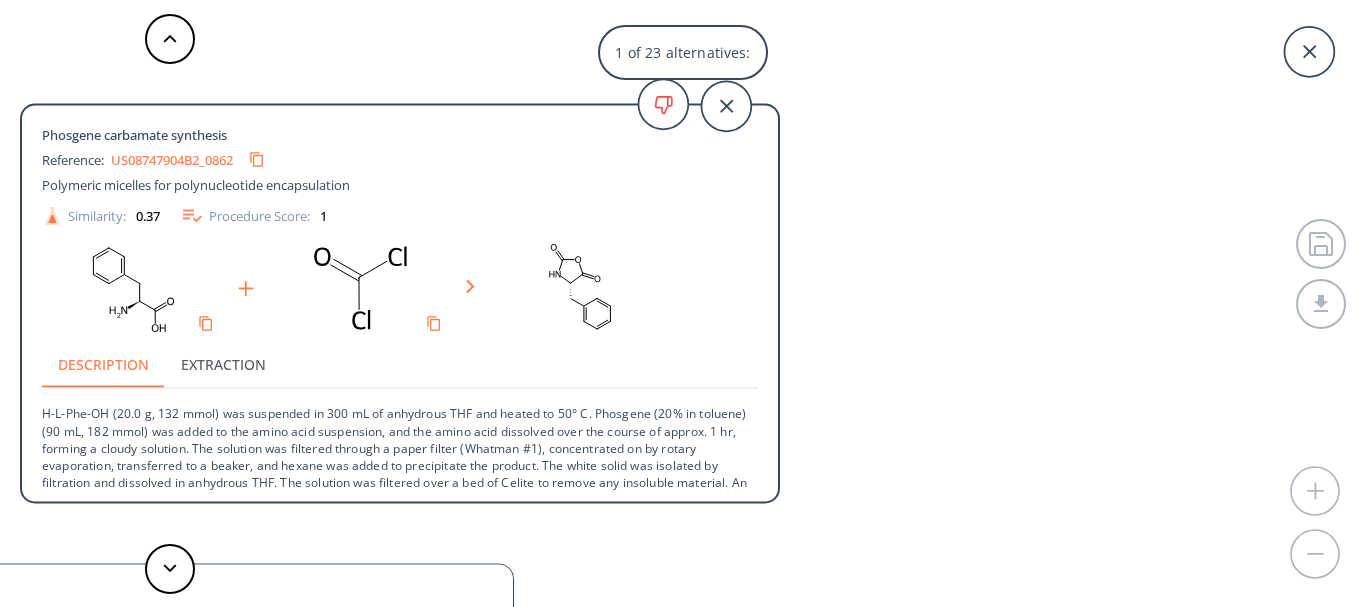 scroll, scrollTop: 0, scrollLeft: 0, axis: both 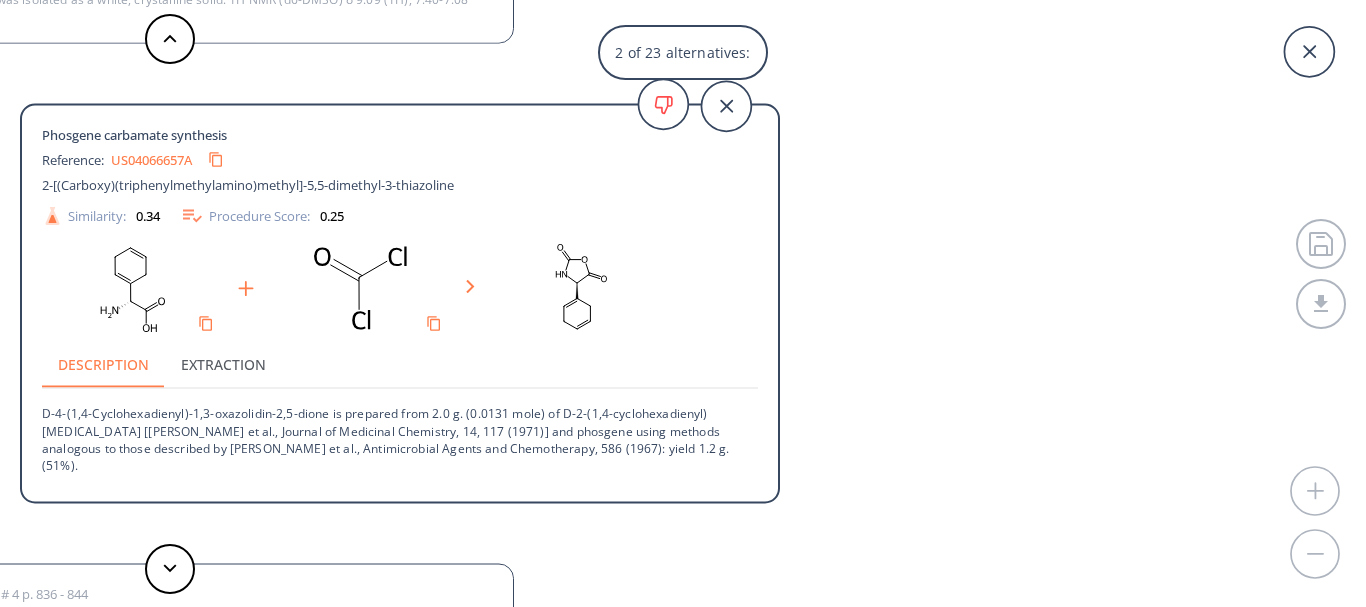 click on "US04066657A" at bounding box center (151, 159) 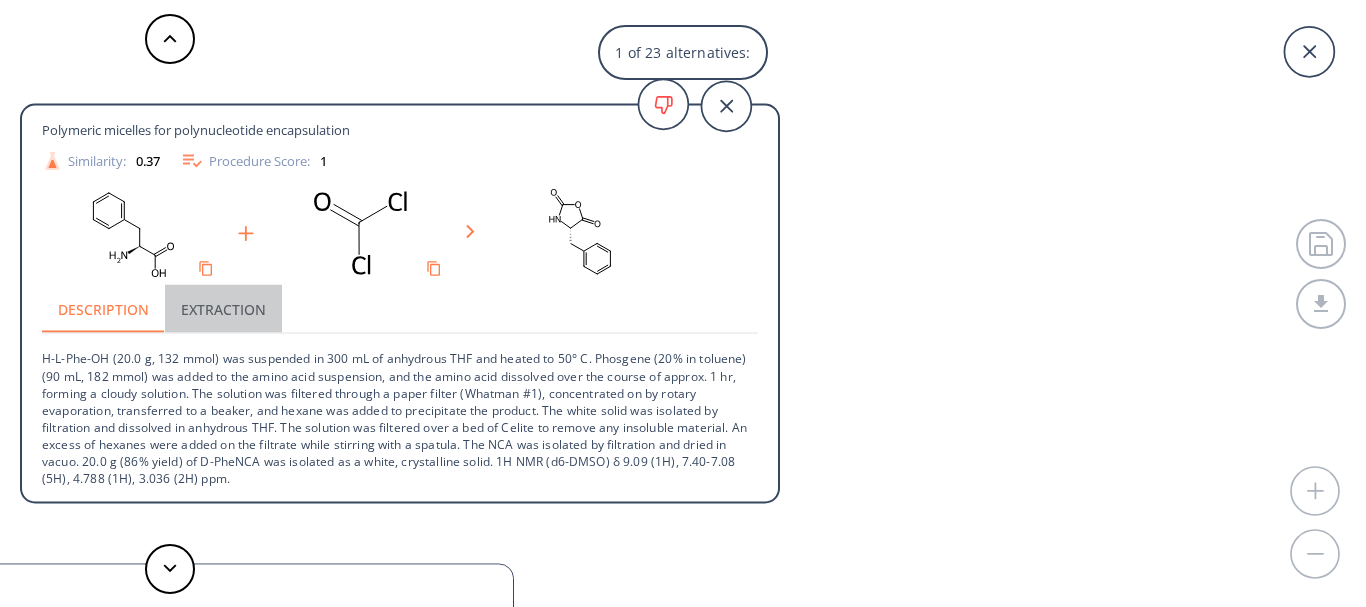 click on "Extraction" at bounding box center [223, 309] 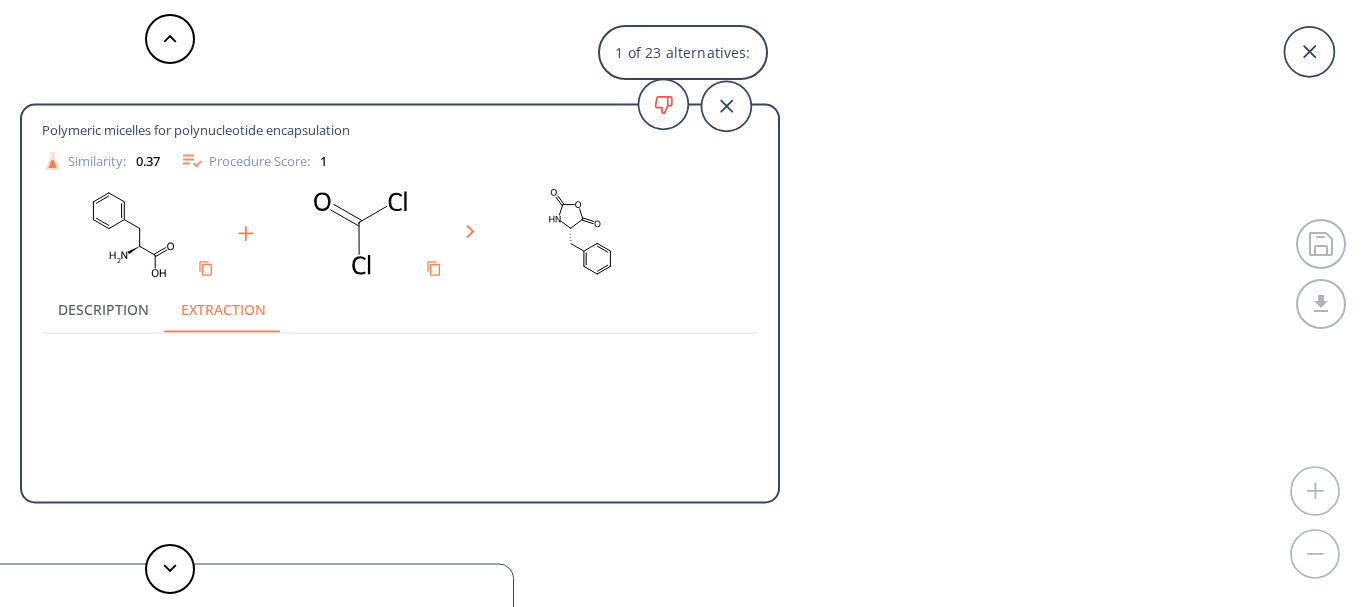 click on "Description" at bounding box center [103, 309] 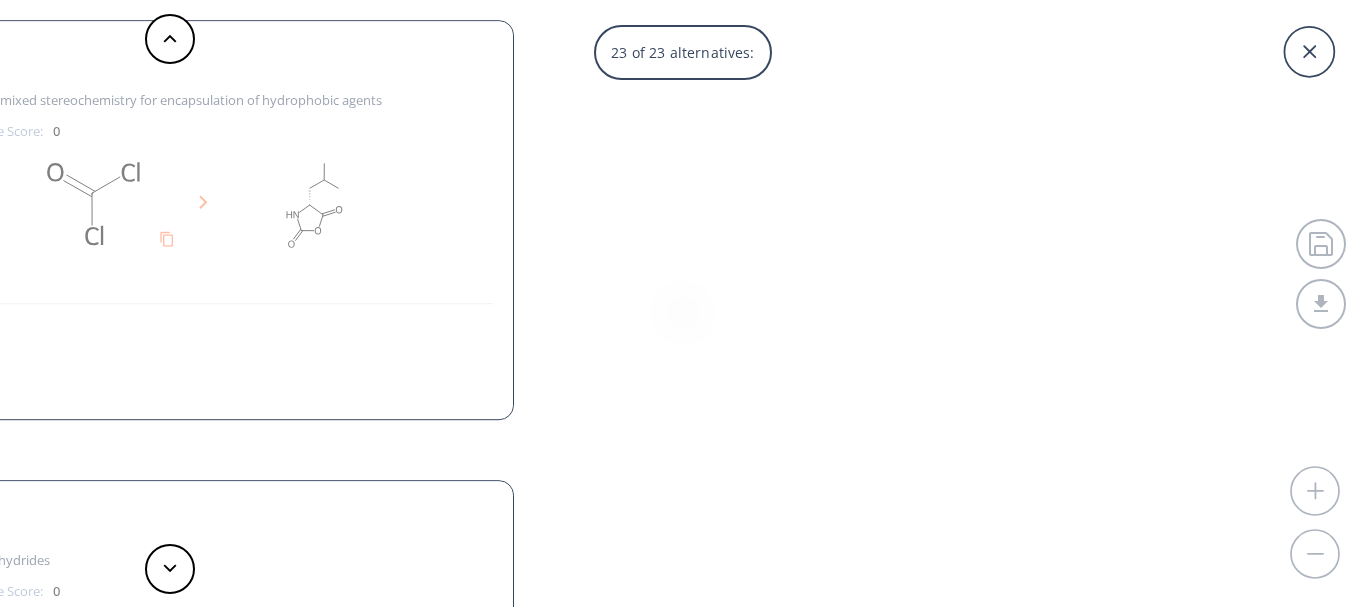 scroll, scrollTop: 0, scrollLeft: 0, axis: both 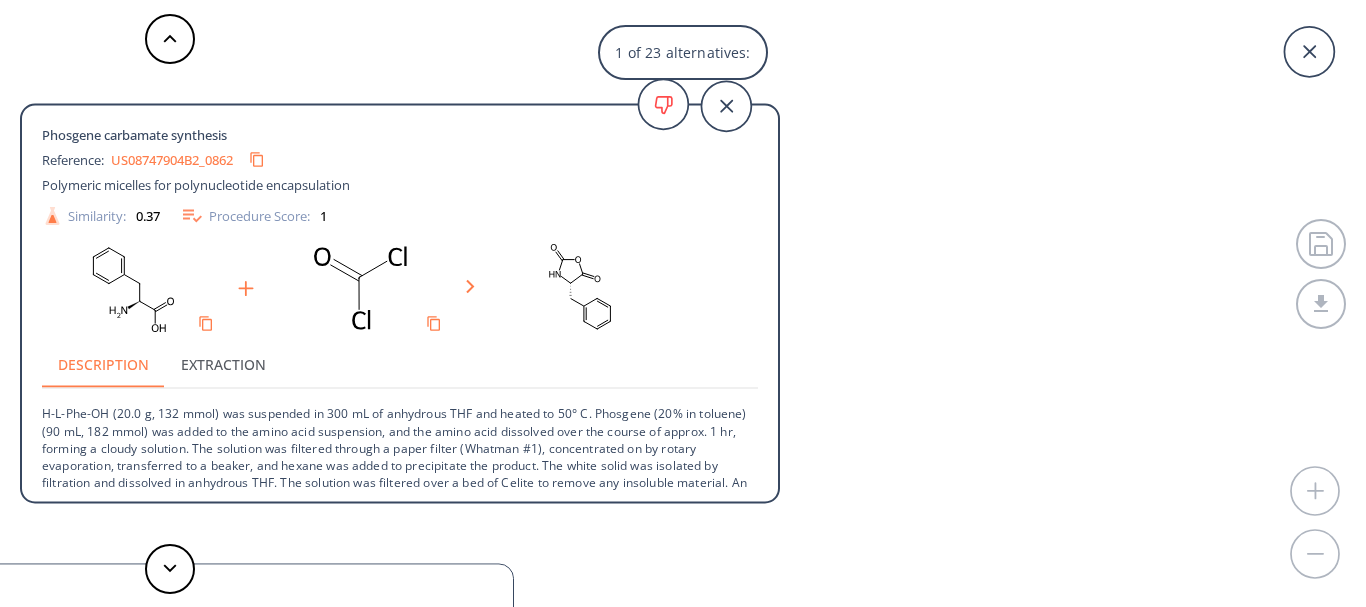 click on "US08747904B2_0862" at bounding box center [172, 159] 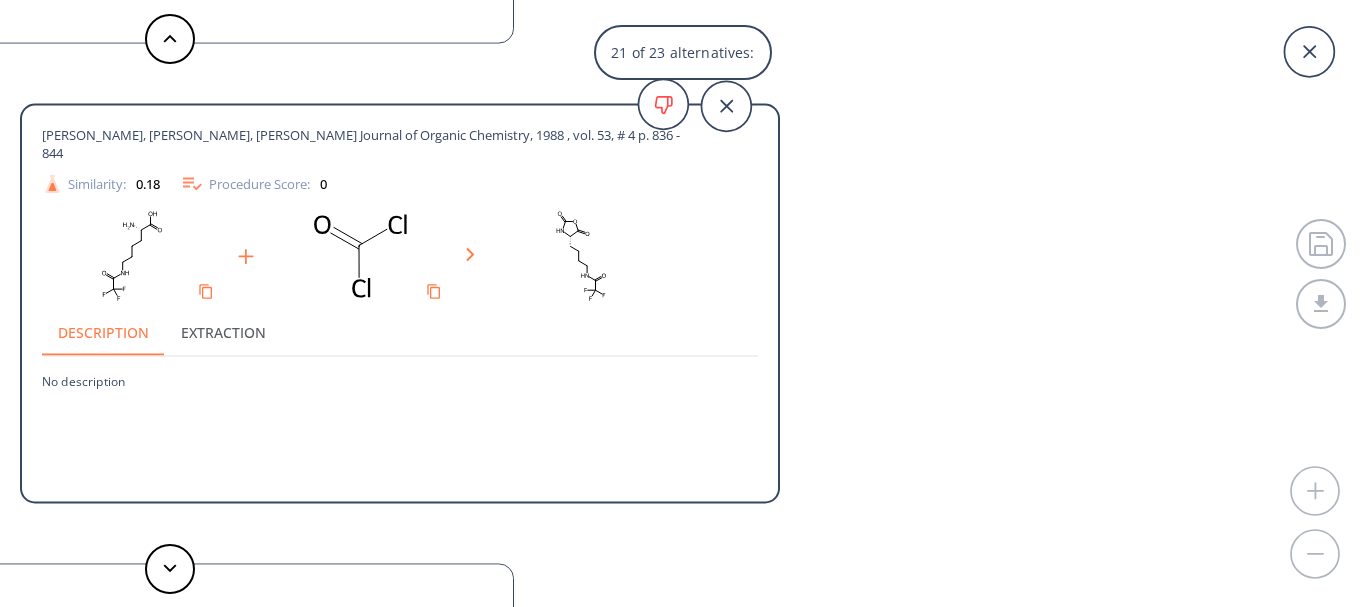 click 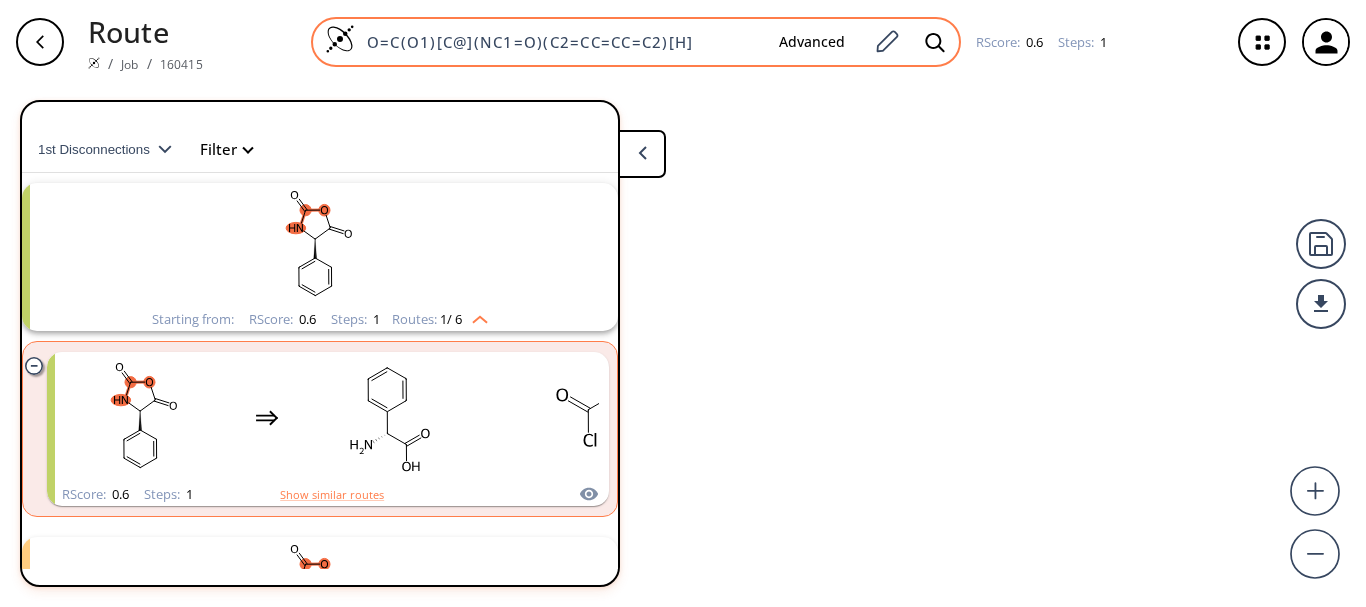 drag, startPoint x: 693, startPoint y: 47, endPoint x: 328, endPoint y: 39, distance: 365.08765 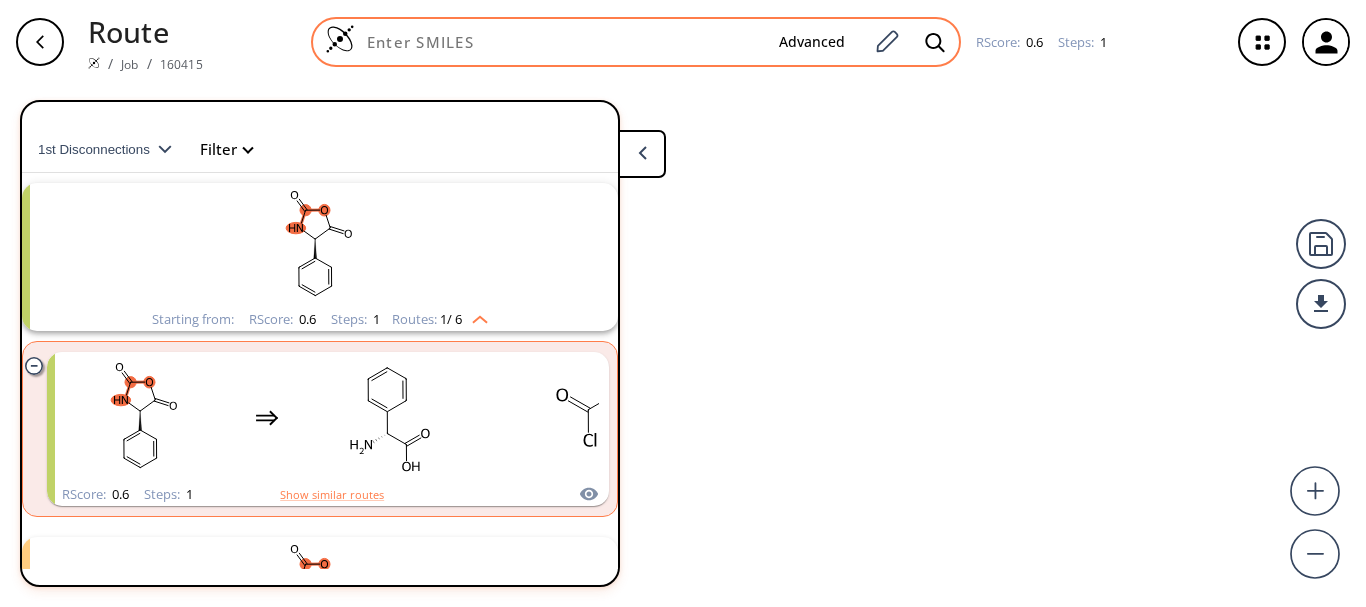 paste on "O=C1C(NC([C@](N)(C2=CC=CC=C2)[H])=O)C3N1C(C(OCOC(C(C)(C)C)=O)=O)C(C)(C)S3" 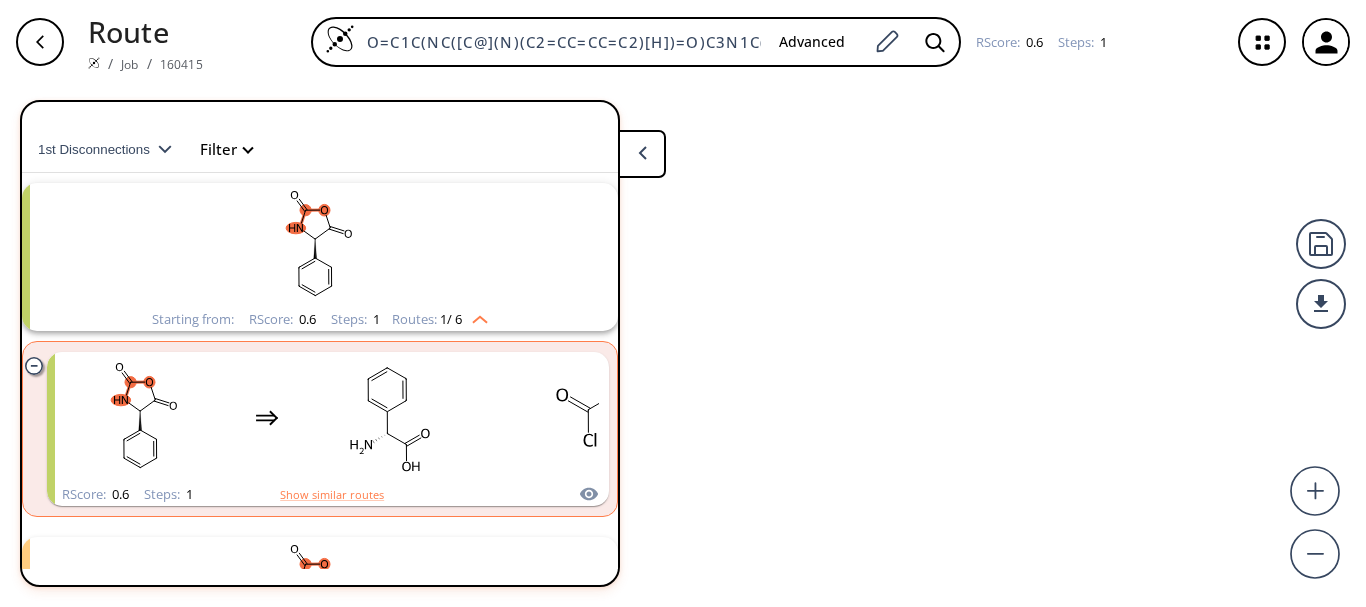 scroll, scrollTop: 0, scrollLeft: 274, axis: horizontal 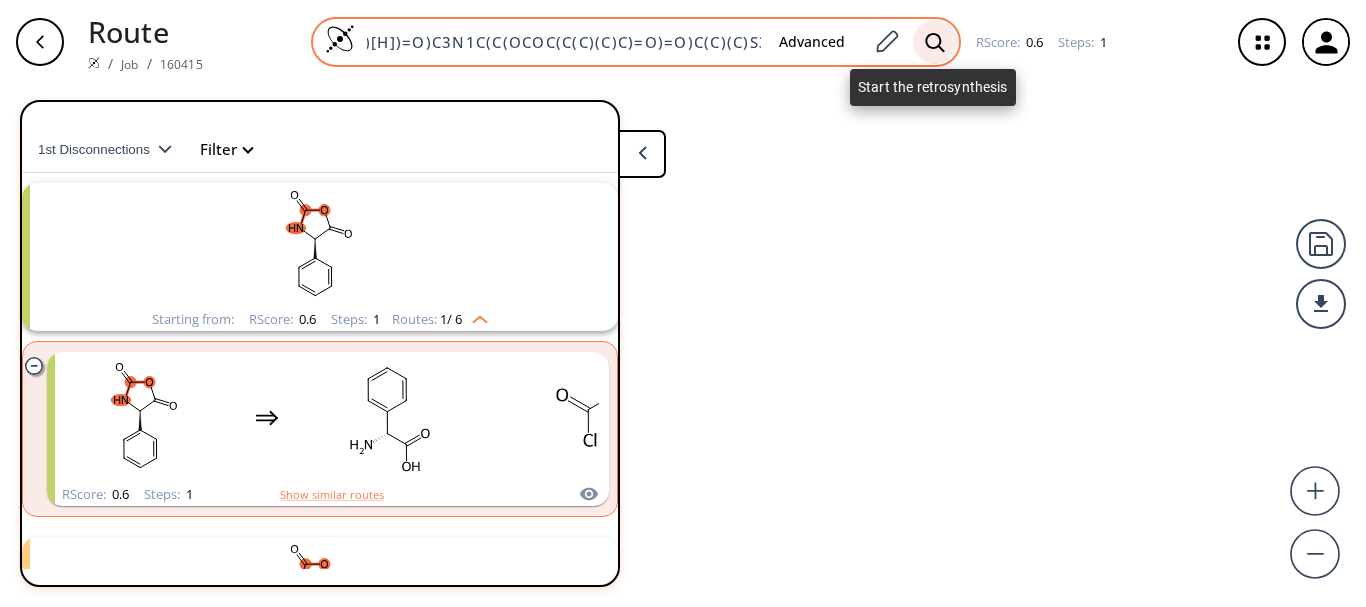 type on "O=C1C(NC([C@](N)(C2=CC=CC=C2)[H])=O)C3N1C(C(OCOC(C(C)(C)C)=O)=O)C(C)(C)S3" 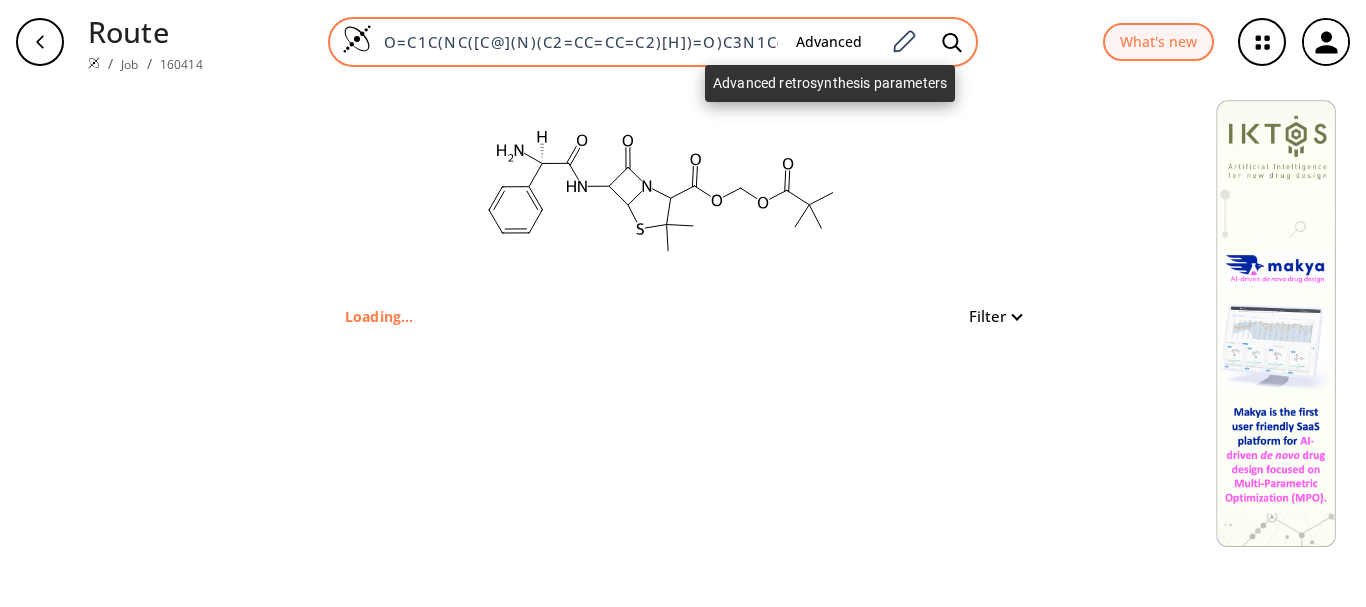 click on "Advanced" at bounding box center [829, 42] 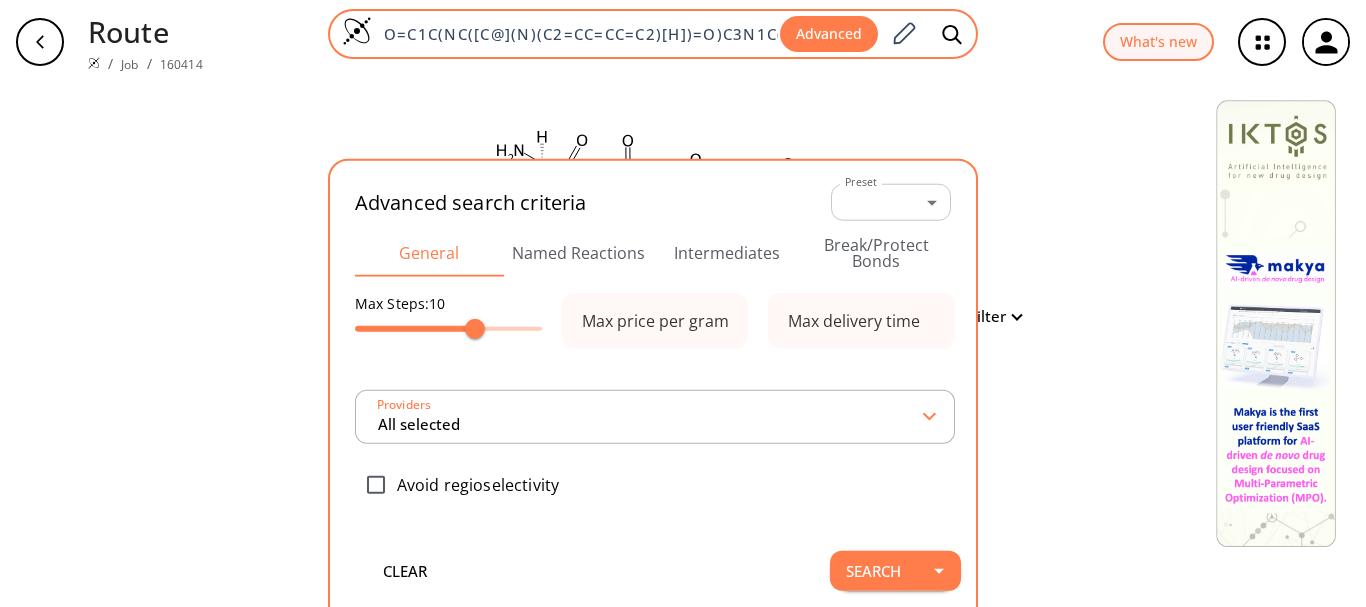 scroll, scrollTop: 0, scrollLeft: 275, axis: horizontal 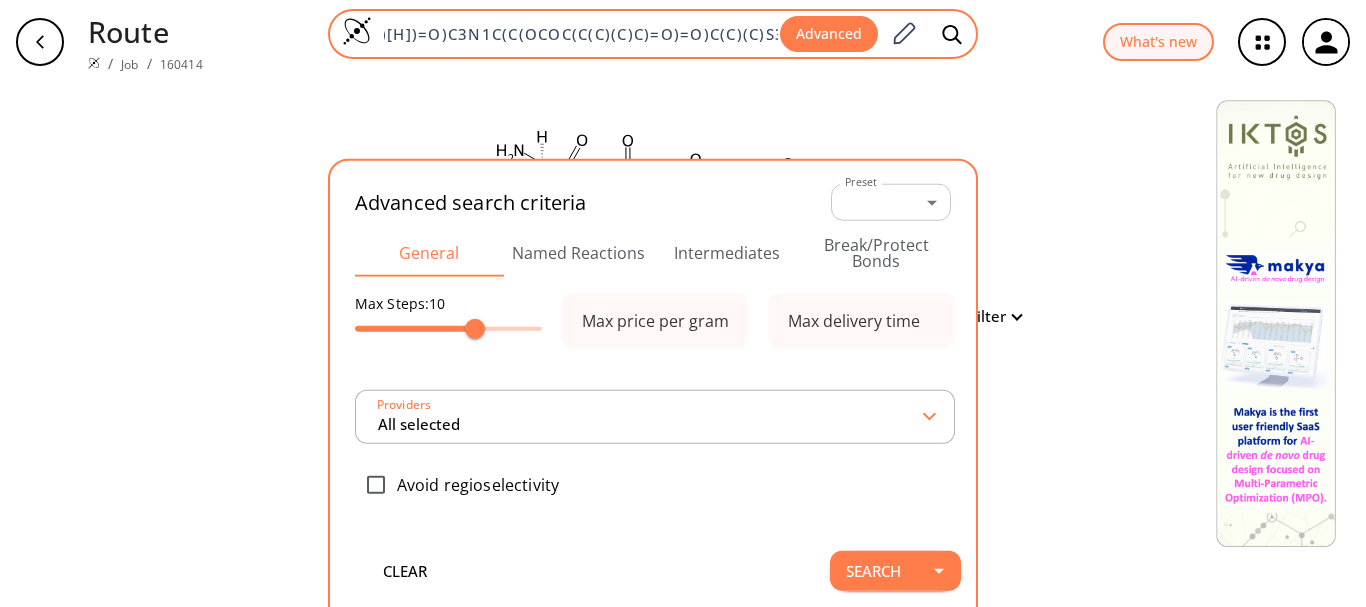 type on "All selected" 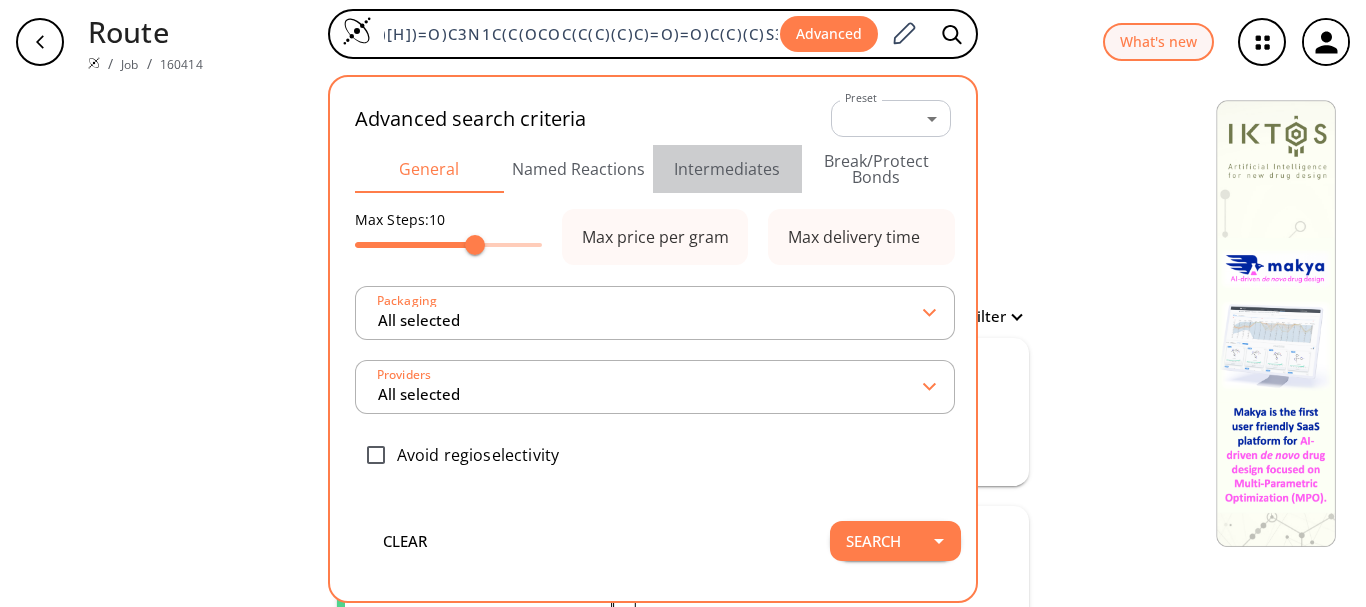 scroll, scrollTop: 0, scrollLeft: 0, axis: both 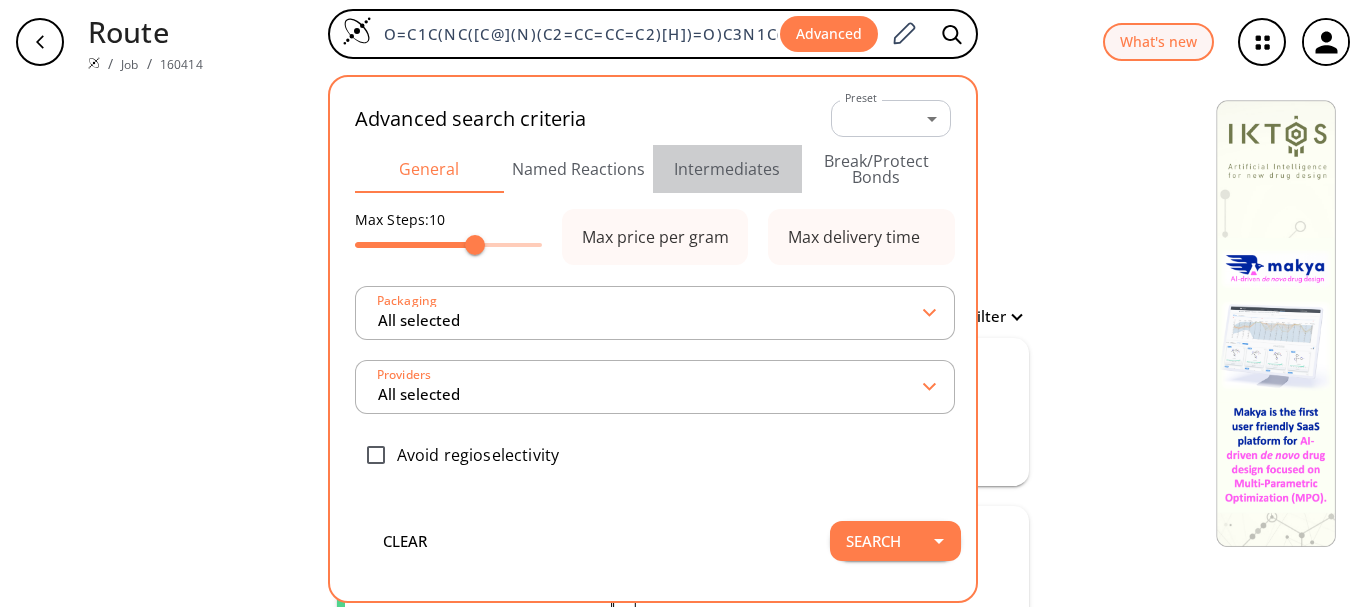 click on "Intermediates" at bounding box center [727, 169] 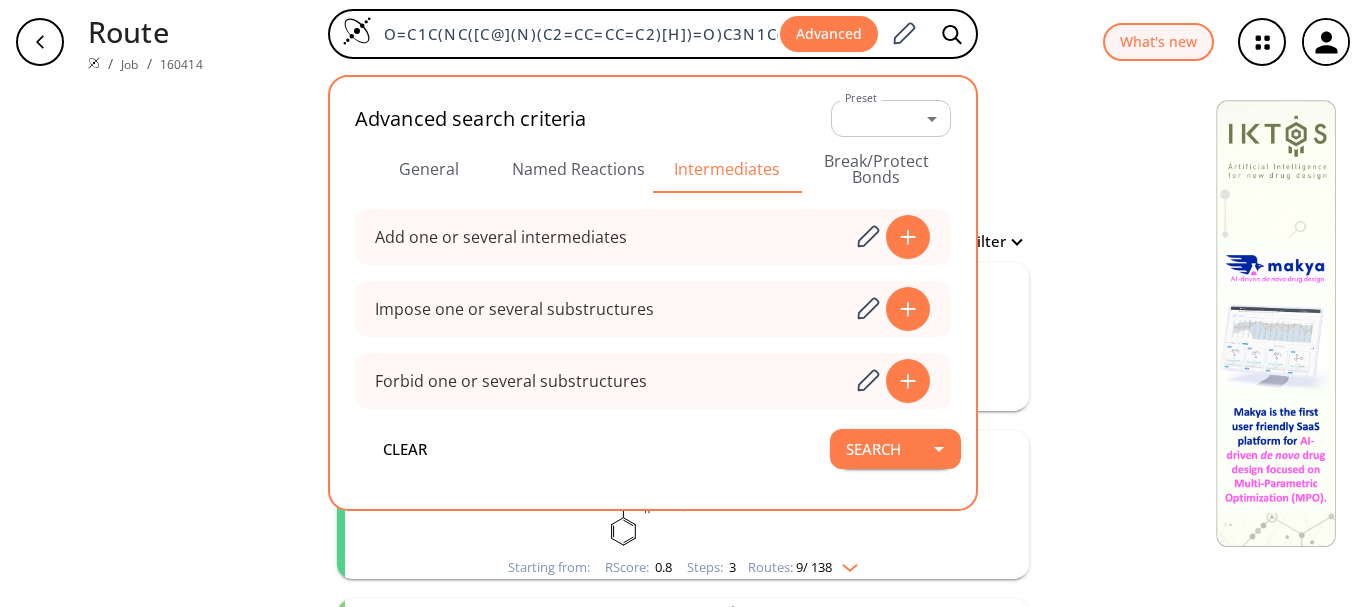 scroll, scrollTop: 100, scrollLeft: 0, axis: vertical 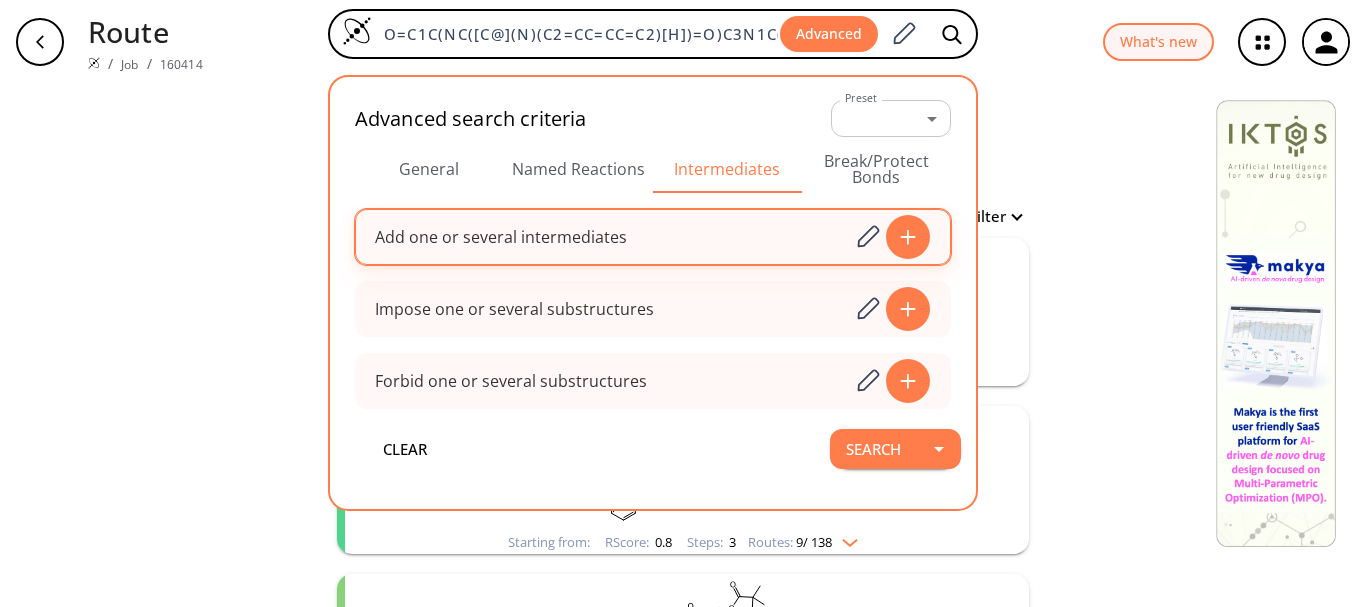 click 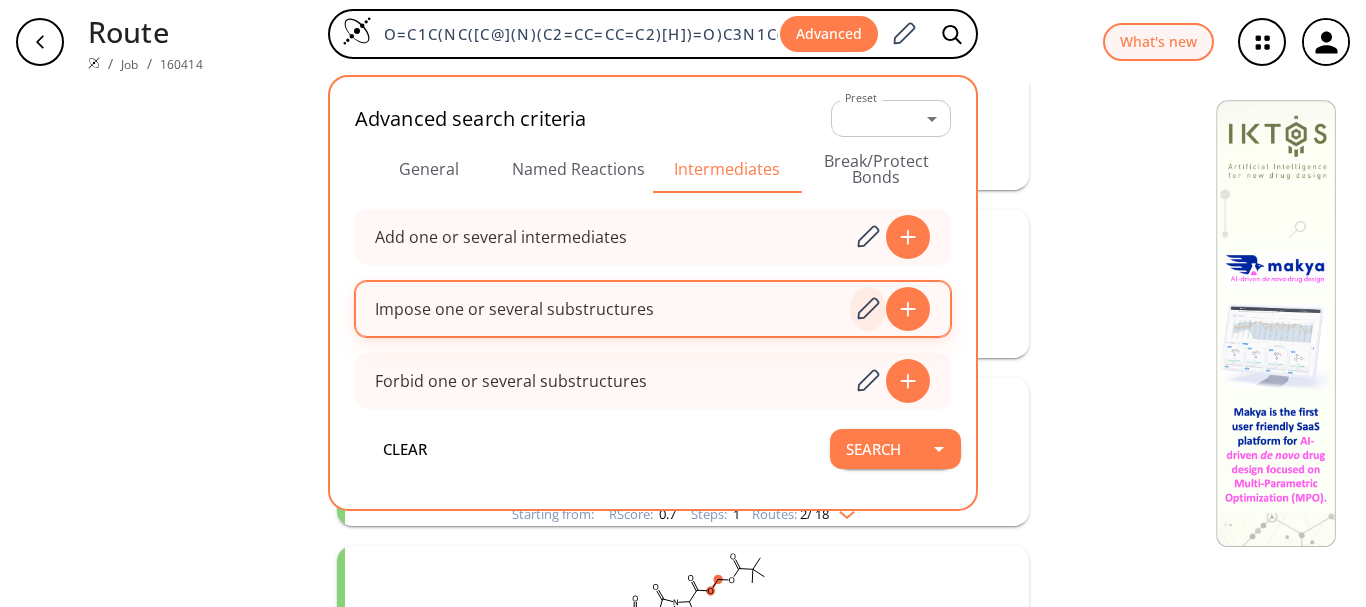 scroll, scrollTop: 300, scrollLeft: 0, axis: vertical 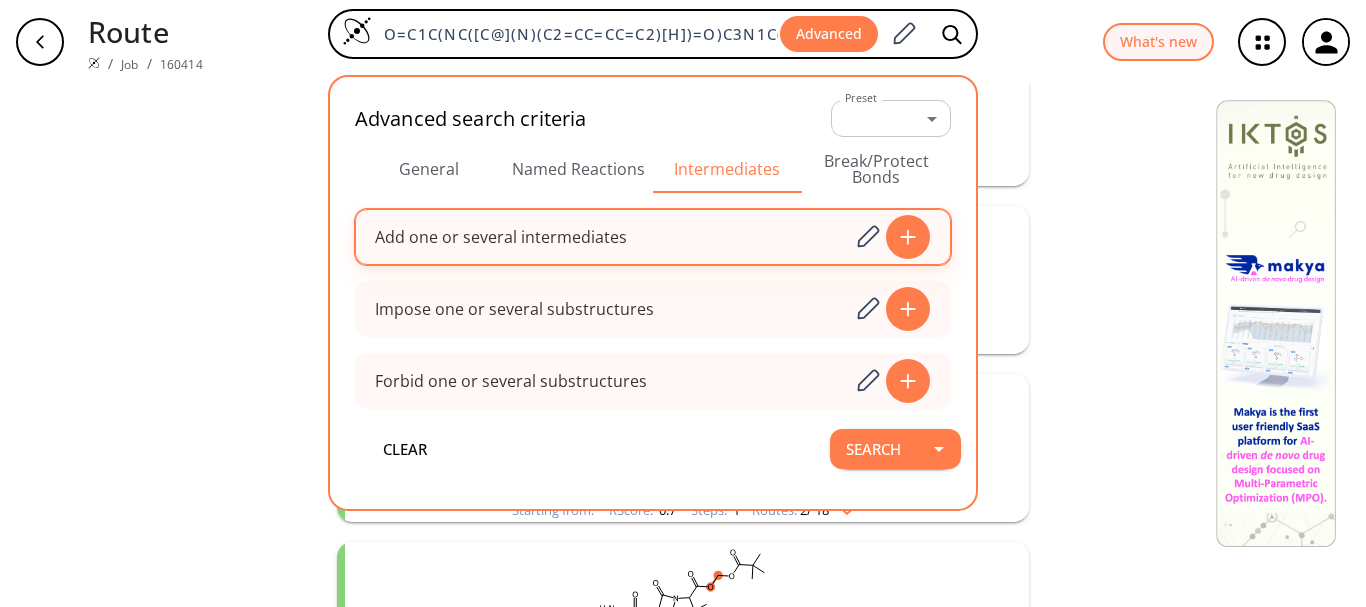 click on "Add one or several intermediates" at bounding box center [653, 237] 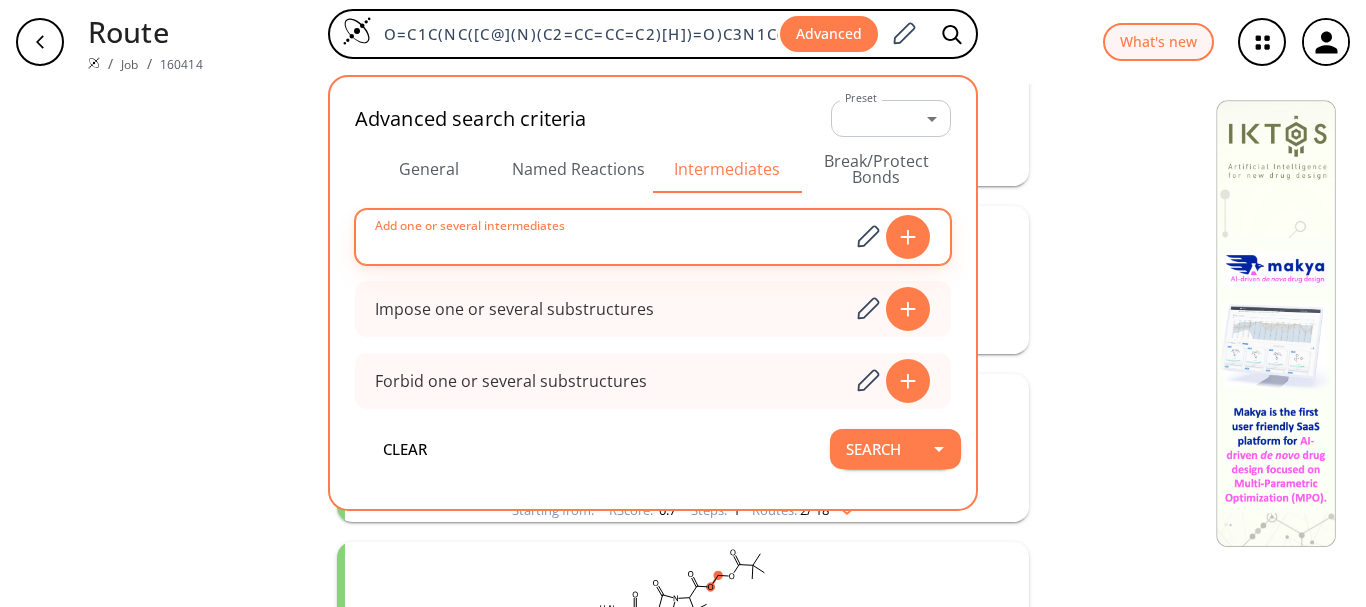 paste on "O=C1C(NC([C@](NC(C2=CC=CC=C2)=O)(C3=CC=CC=C3)[H])=O)C4N1C(C(OCOC(C(C)(C)C)=O)=O)C(C)(C)S4" 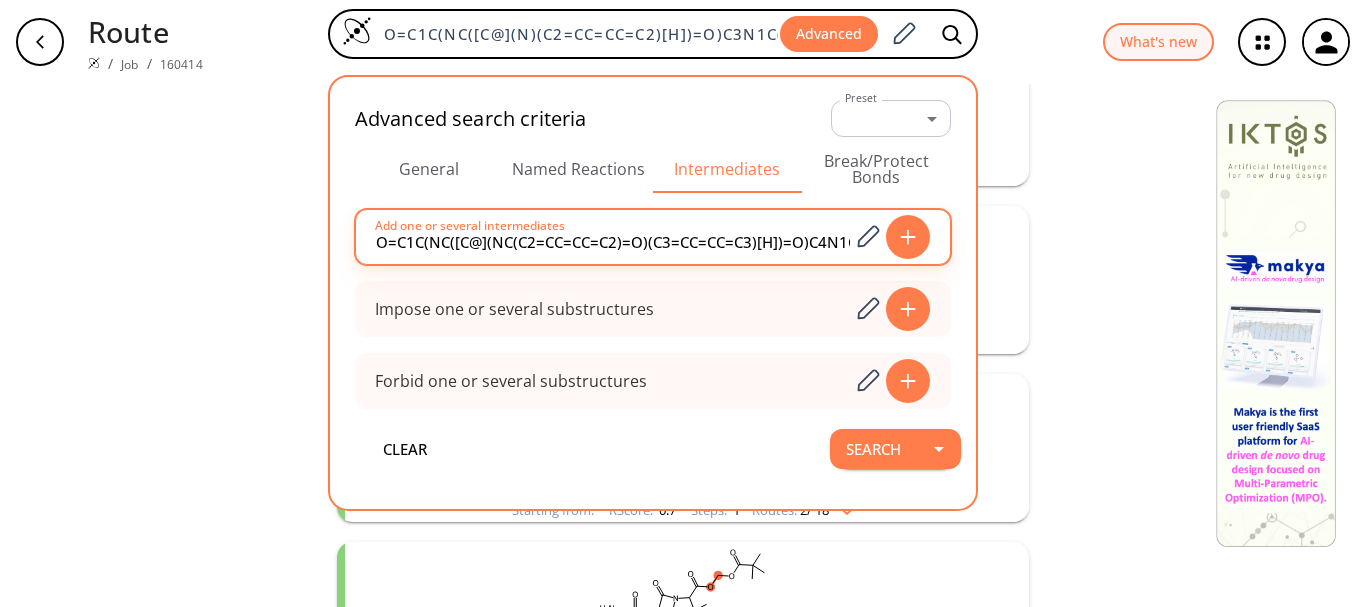 scroll, scrollTop: 0, scrollLeft: 243, axis: horizontal 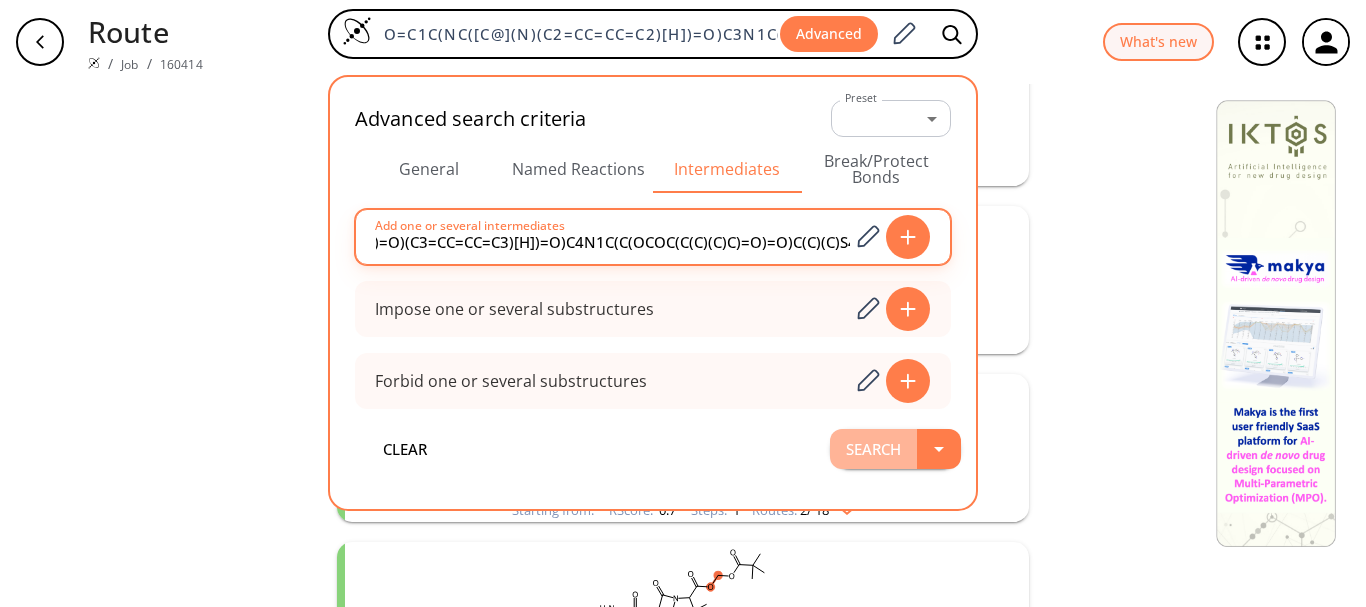 type on "O=C1C(NC([C@](NC(C2=CC=CC=C2)=O)(C3=CC=CC=C3)[H])=O)C4N1C(C(OCOC(C(C)(C)C)=O)=O)C(C)(C)S4" 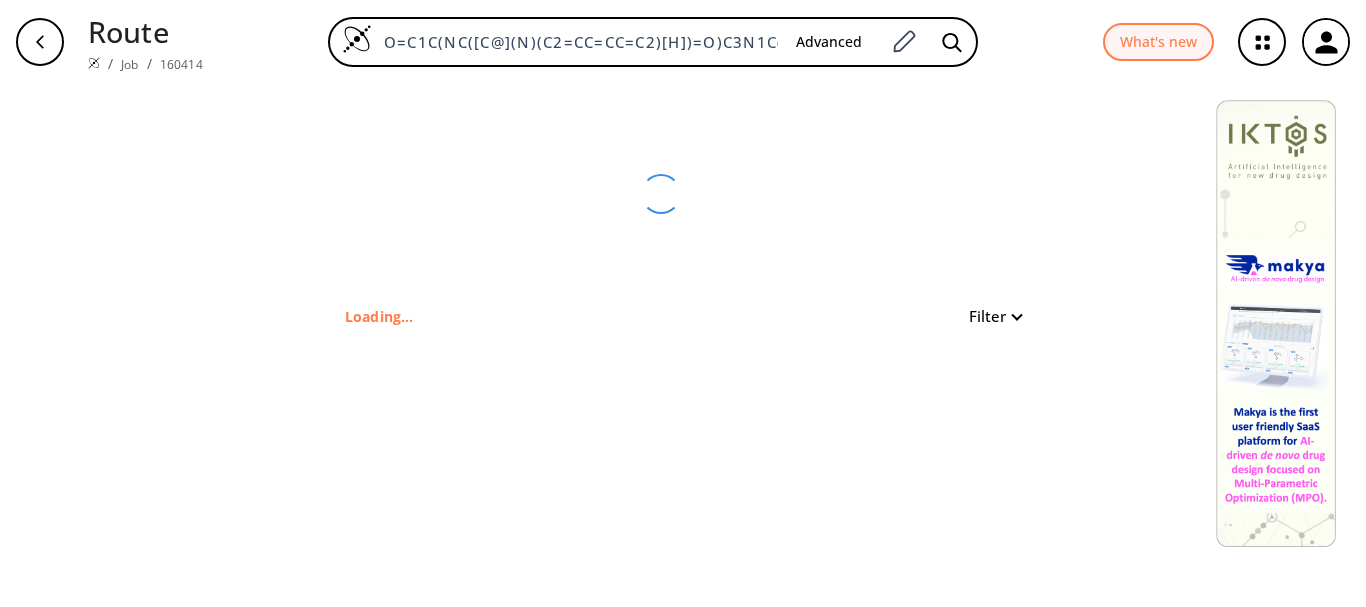 scroll, scrollTop: 0, scrollLeft: 0, axis: both 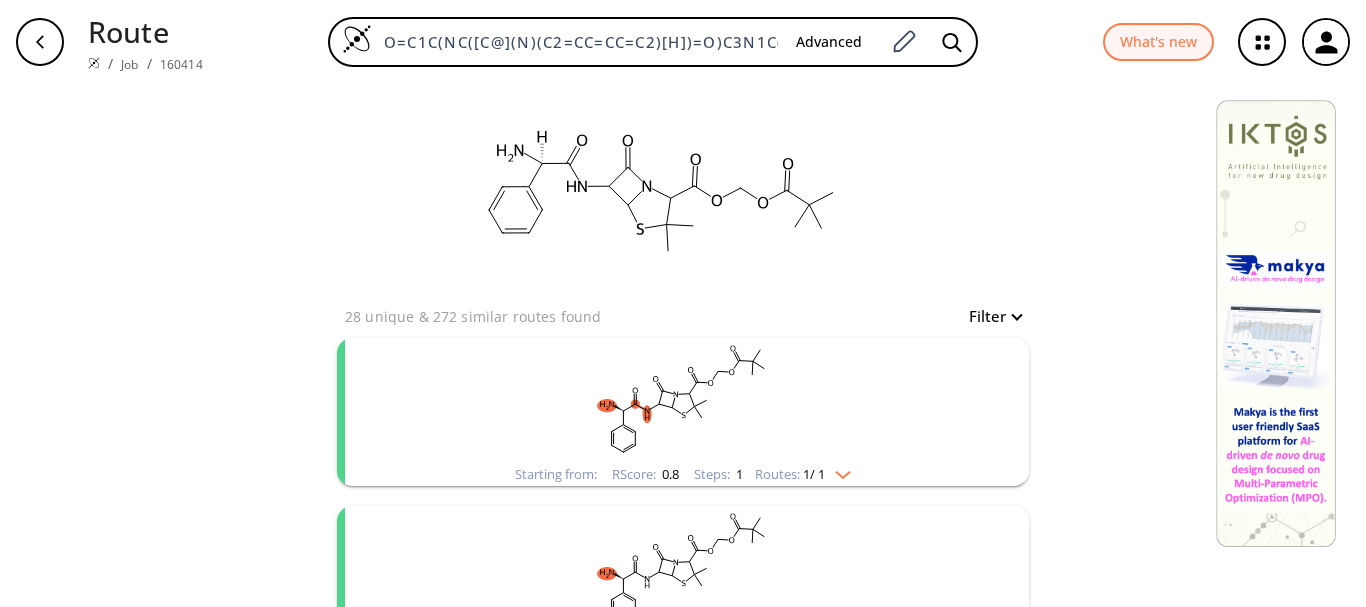 click 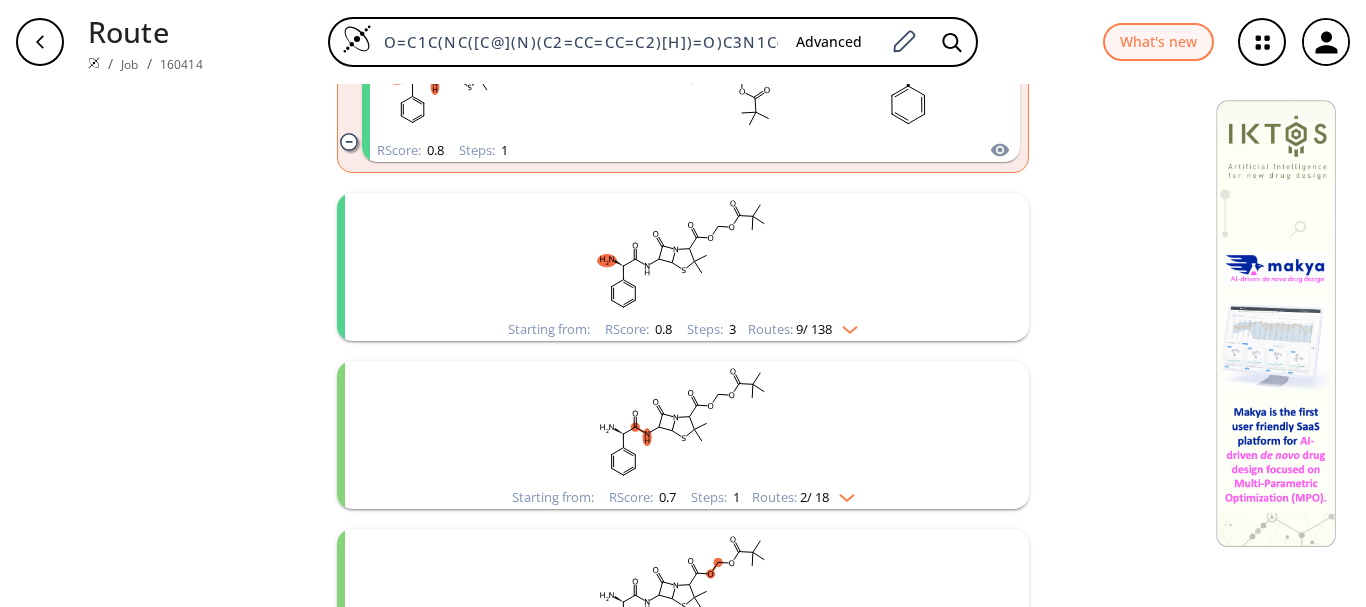 scroll, scrollTop: 500, scrollLeft: 0, axis: vertical 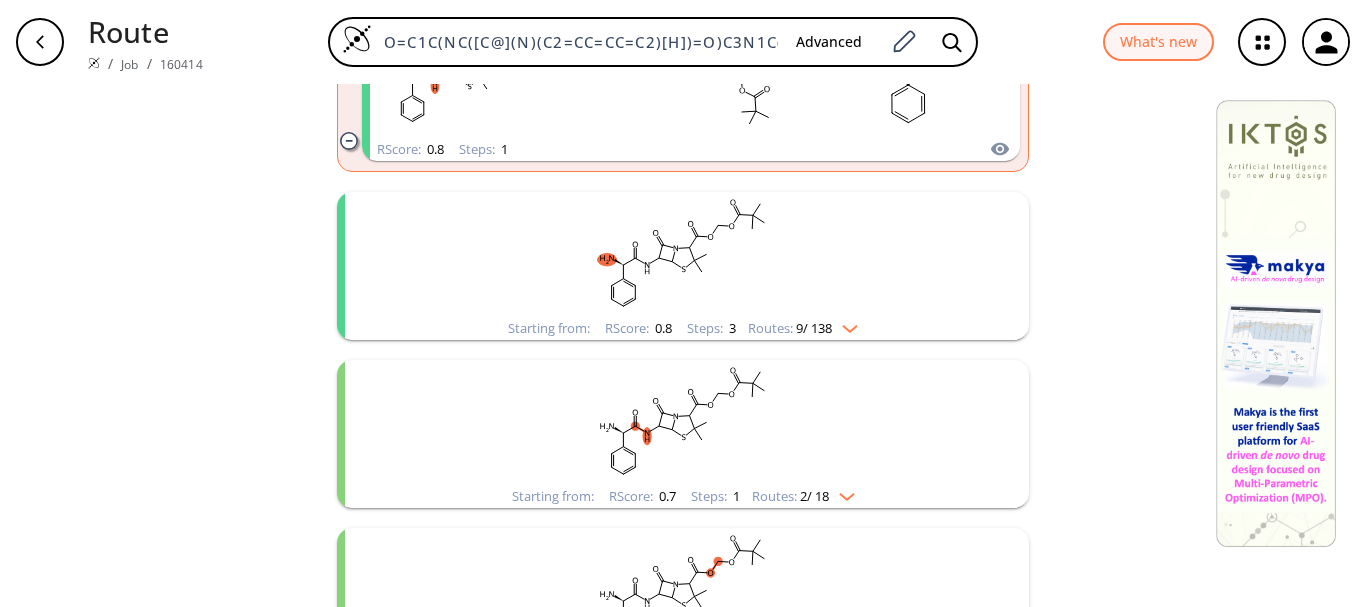 drag, startPoint x: 722, startPoint y: 253, endPoint x: 734, endPoint y: 248, distance: 13 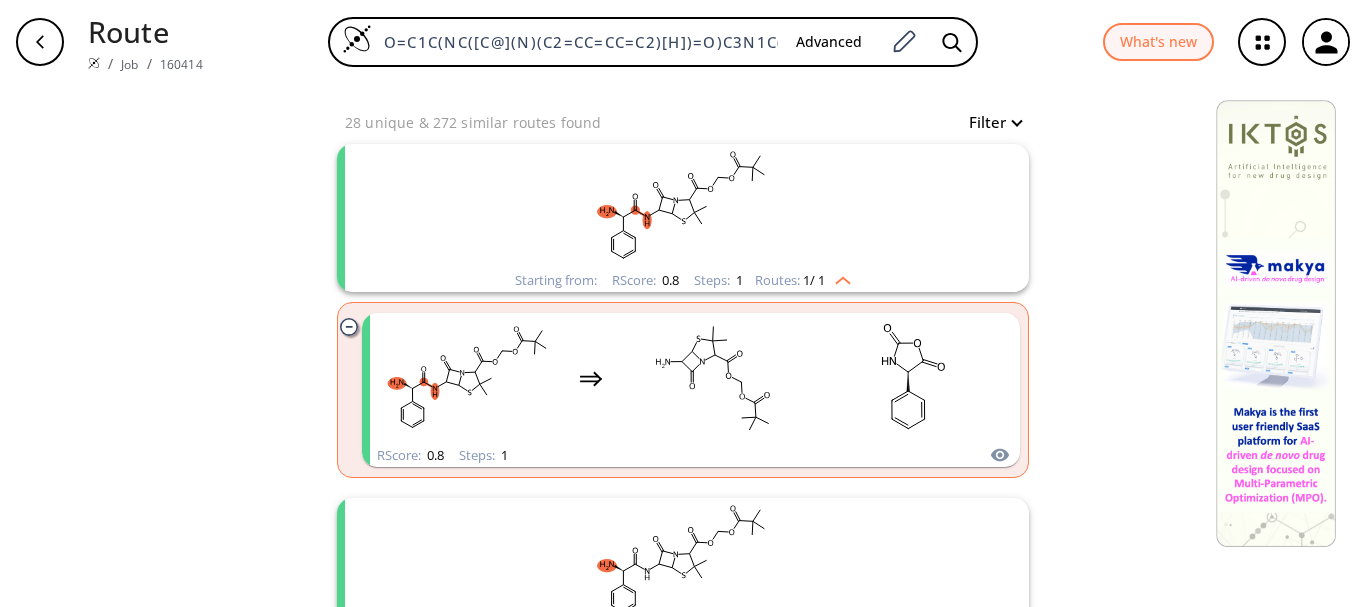 scroll, scrollTop: 200, scrollLeft: 0, axis: vertical 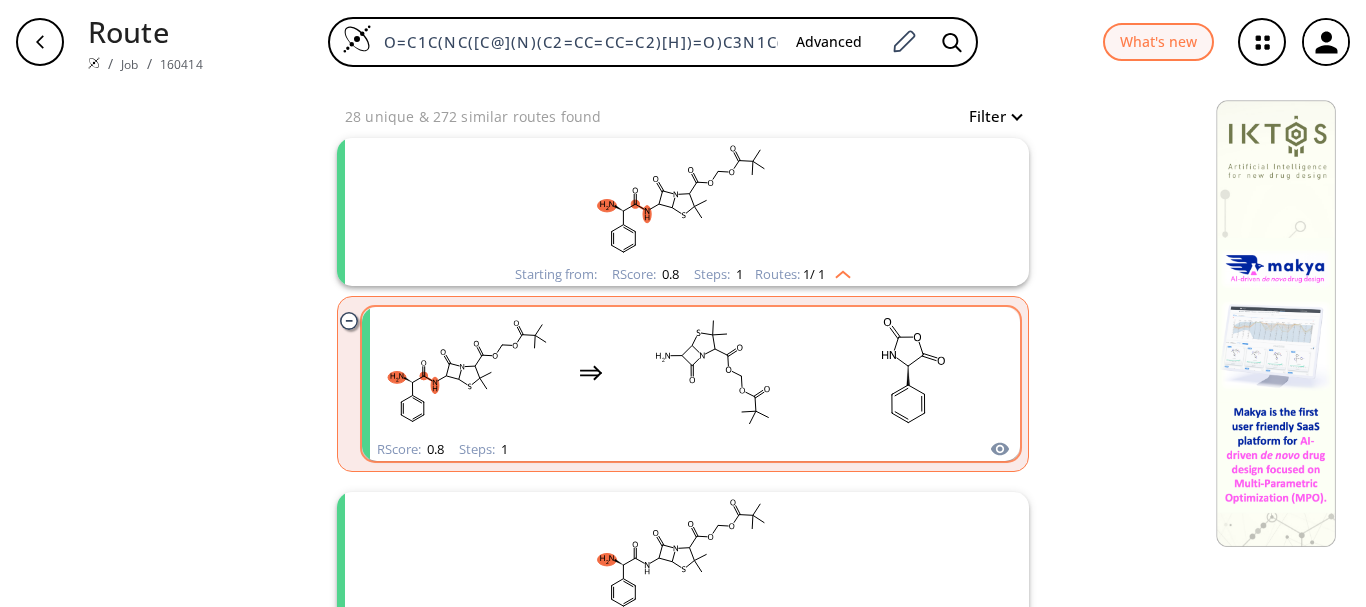 click at bounding box center (691, 372) 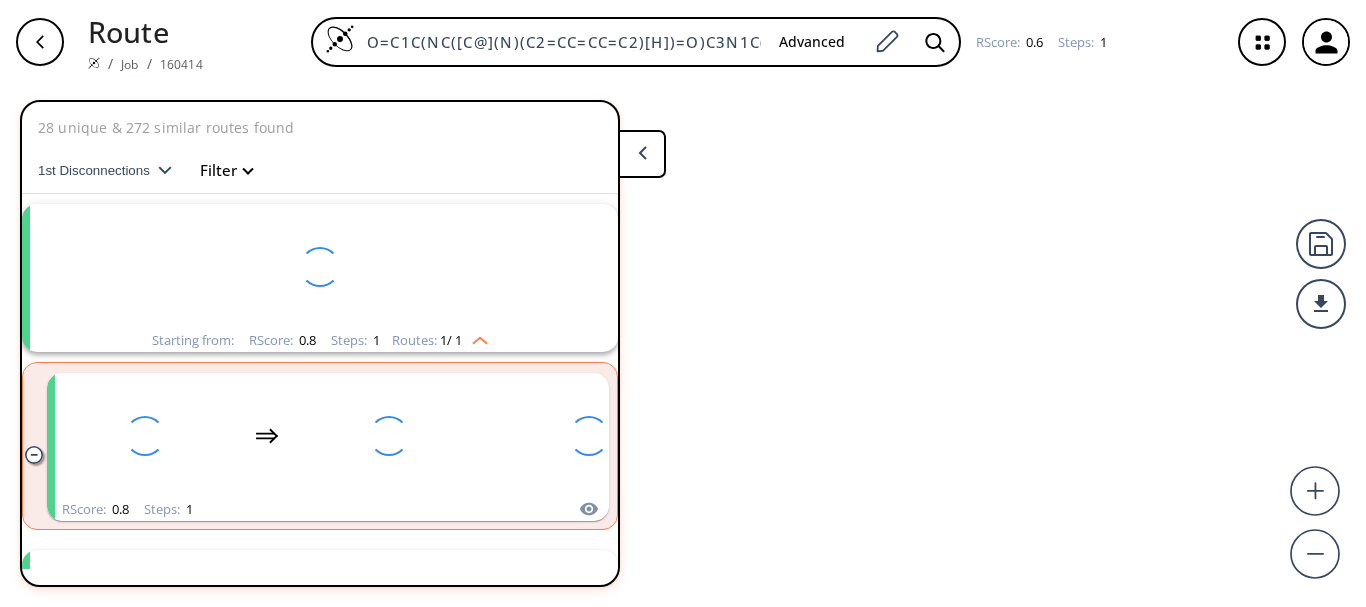 scroll, scrollTop: 45, scrollLeft: 0, axis: vertical 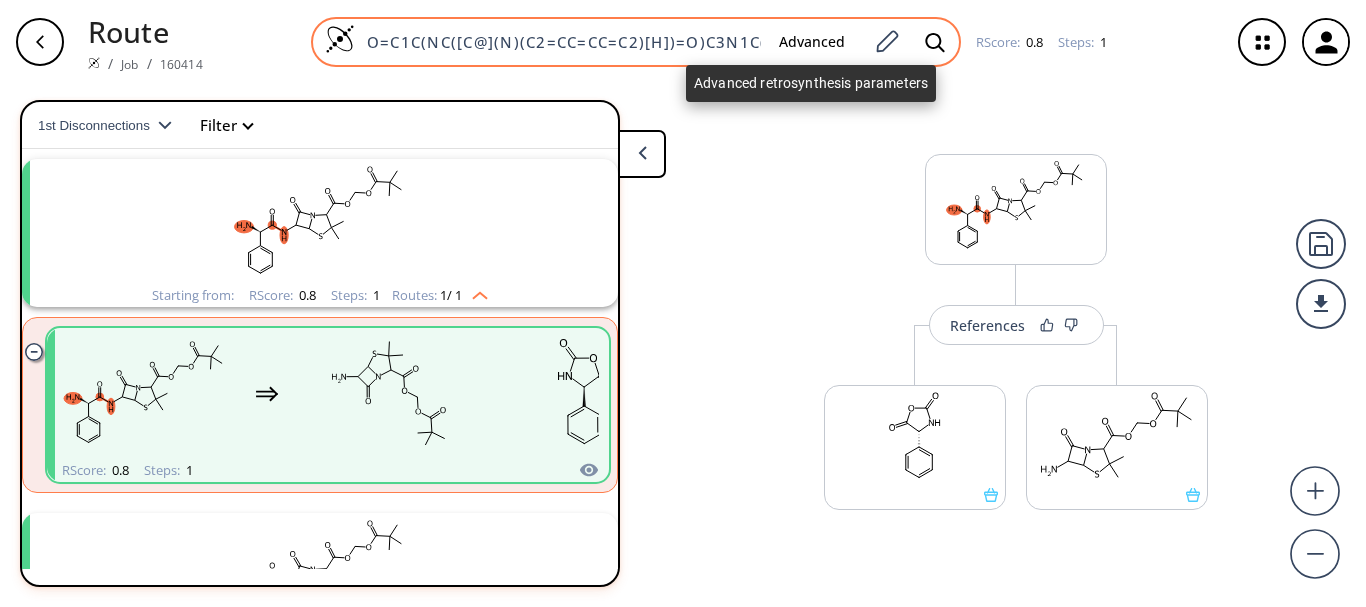 click on "Advanced" at bounding box center [812, 42] 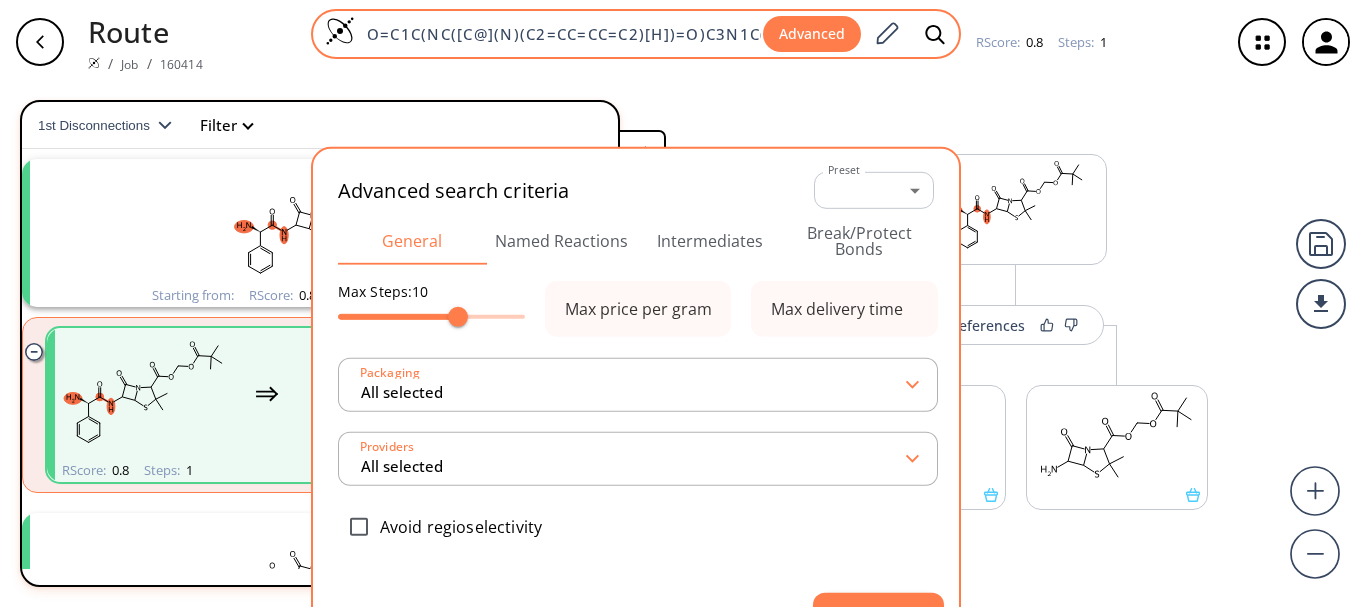 scroll, scrollTop: 0, scrollLeft: 275, axis: horizontal 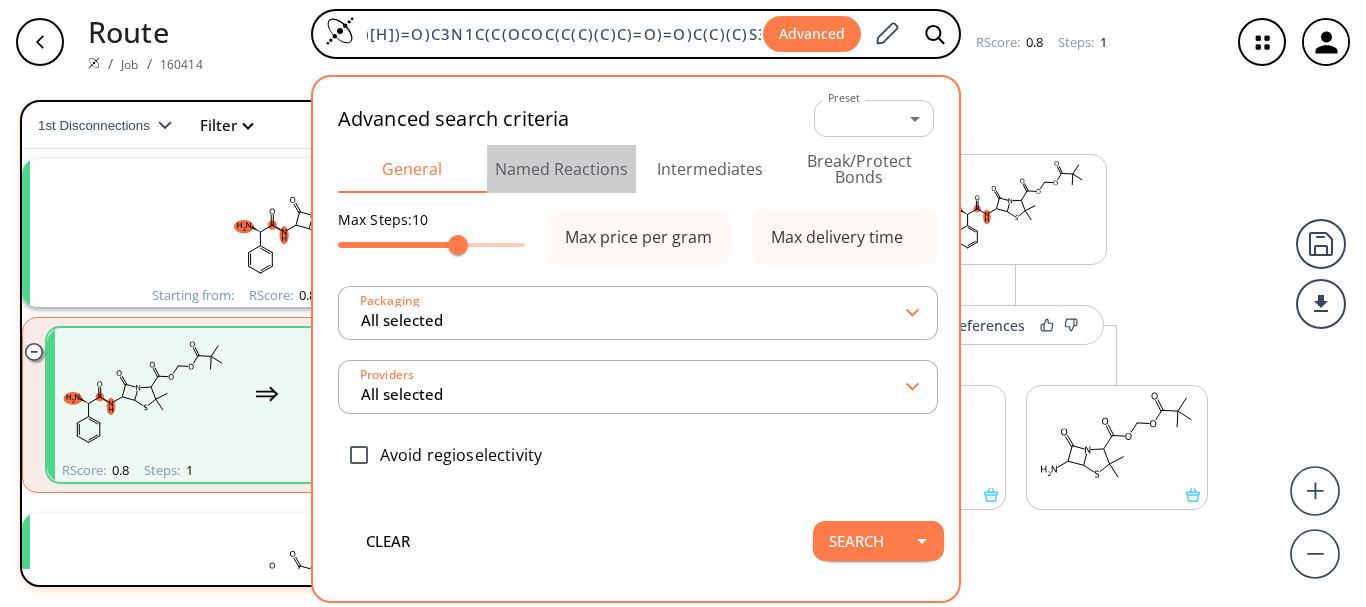 click on "Named Reactions" at bounding box center [561, 169] 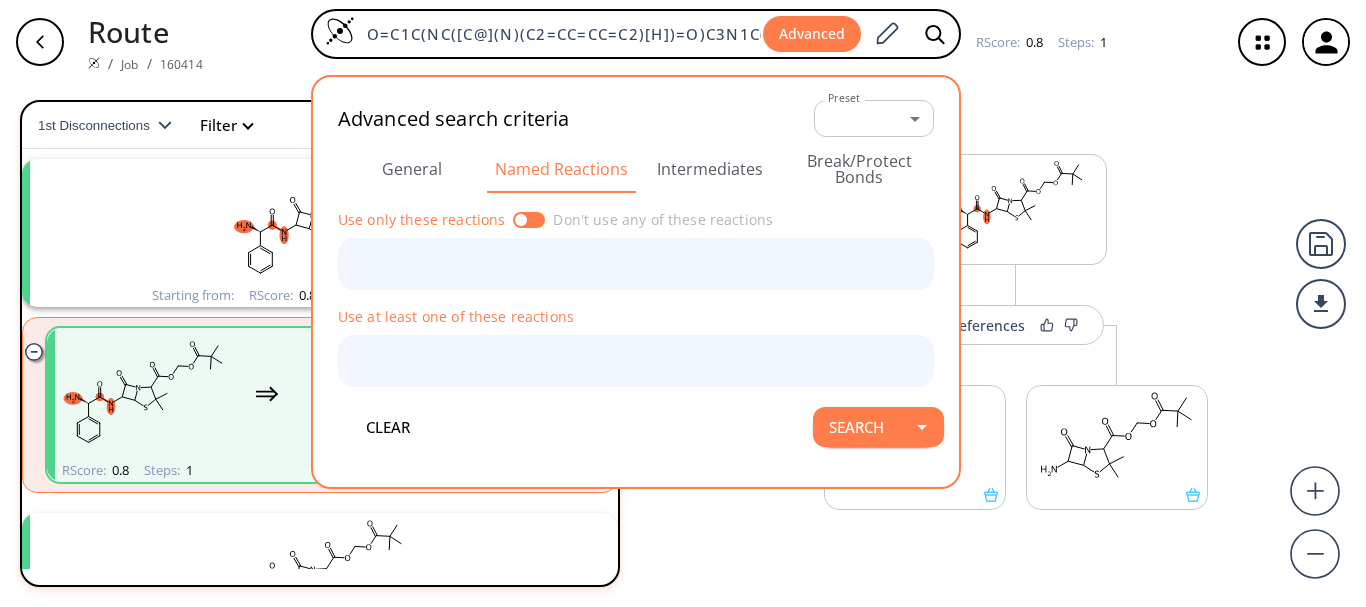 click on "Intermediates" at bounding box center [710, 169] 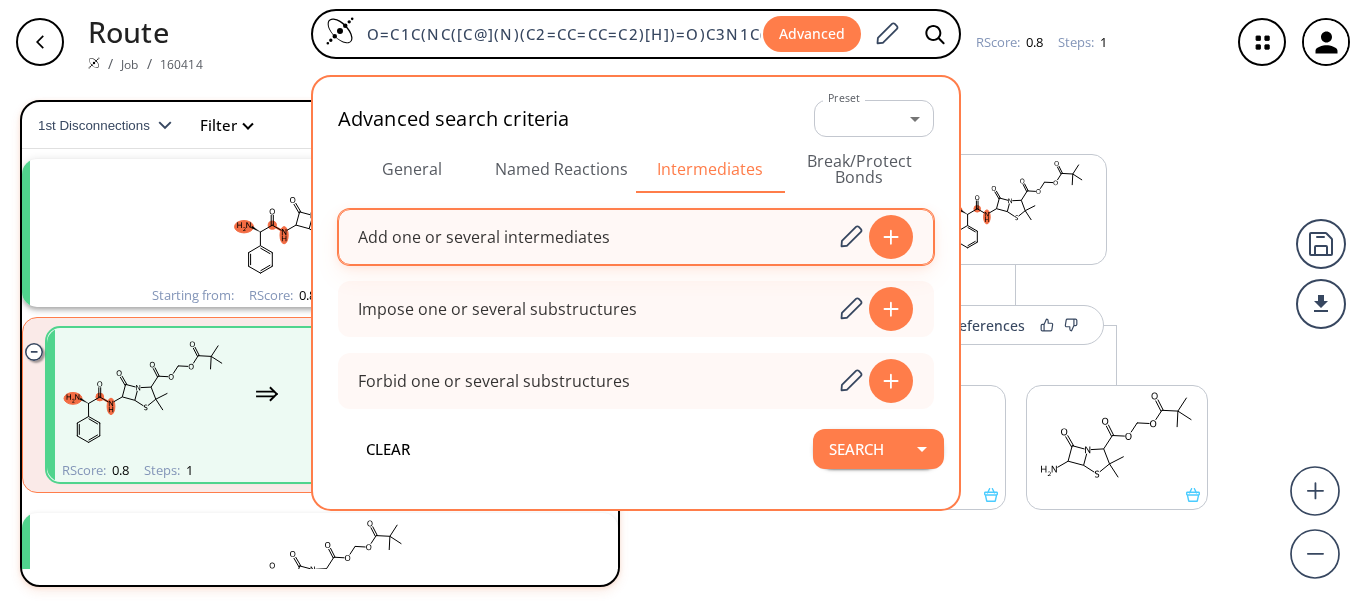 click on "Add one or several intermediates" at bounding box center [484, 237] 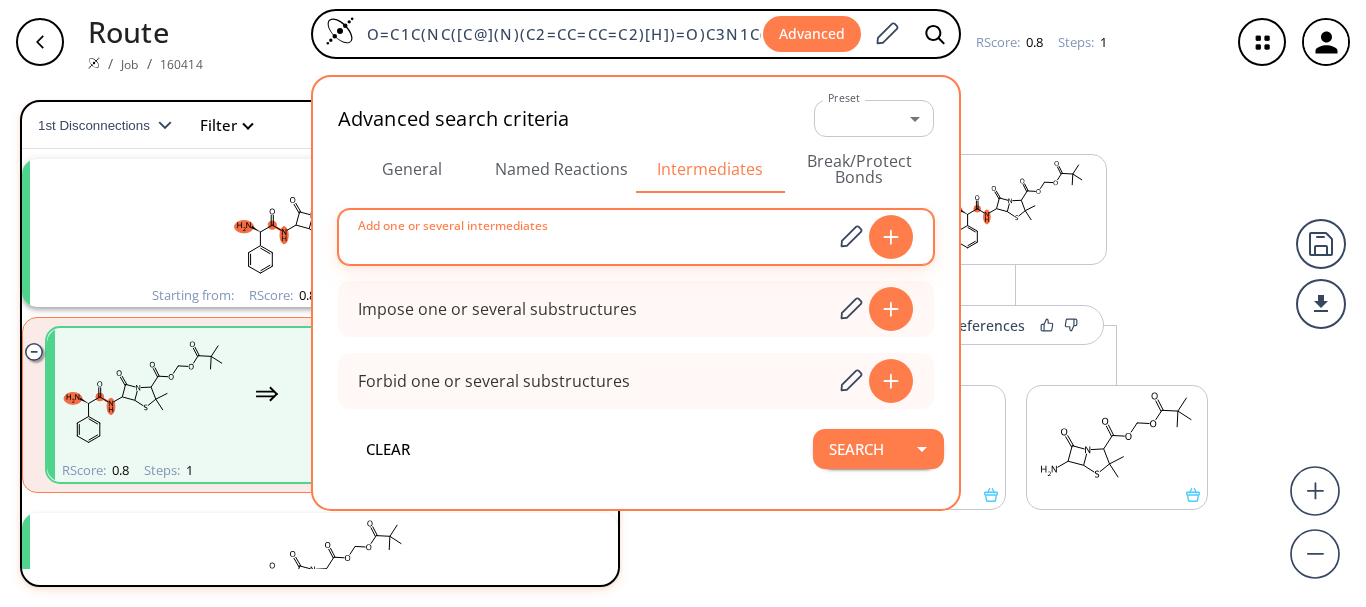 paste on "O=C1C(NC([C@](NC(C2=CC=CC=C2)=O)(C3=CC=CC=C3)[H])=O)C4N1C(C(OCOC(C(C)(C)C)=O)=O)C(C)(C)S4" 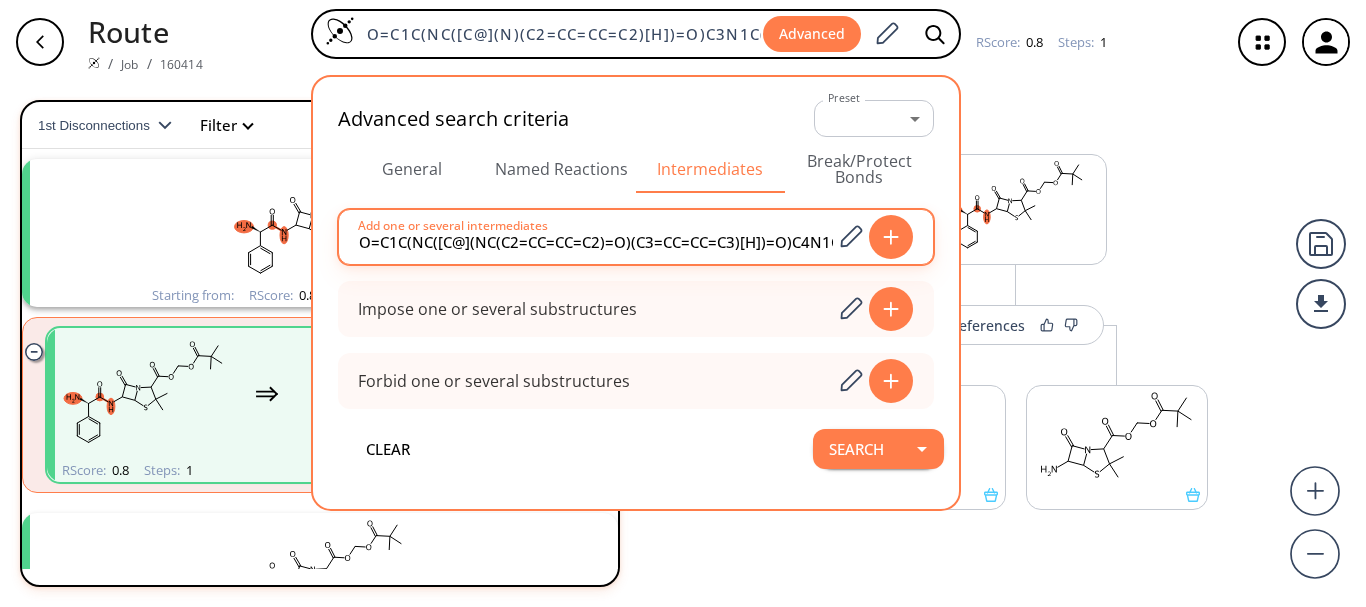 scroll, scrollTop: 0, scrollLeft: 243, axis: horizontal 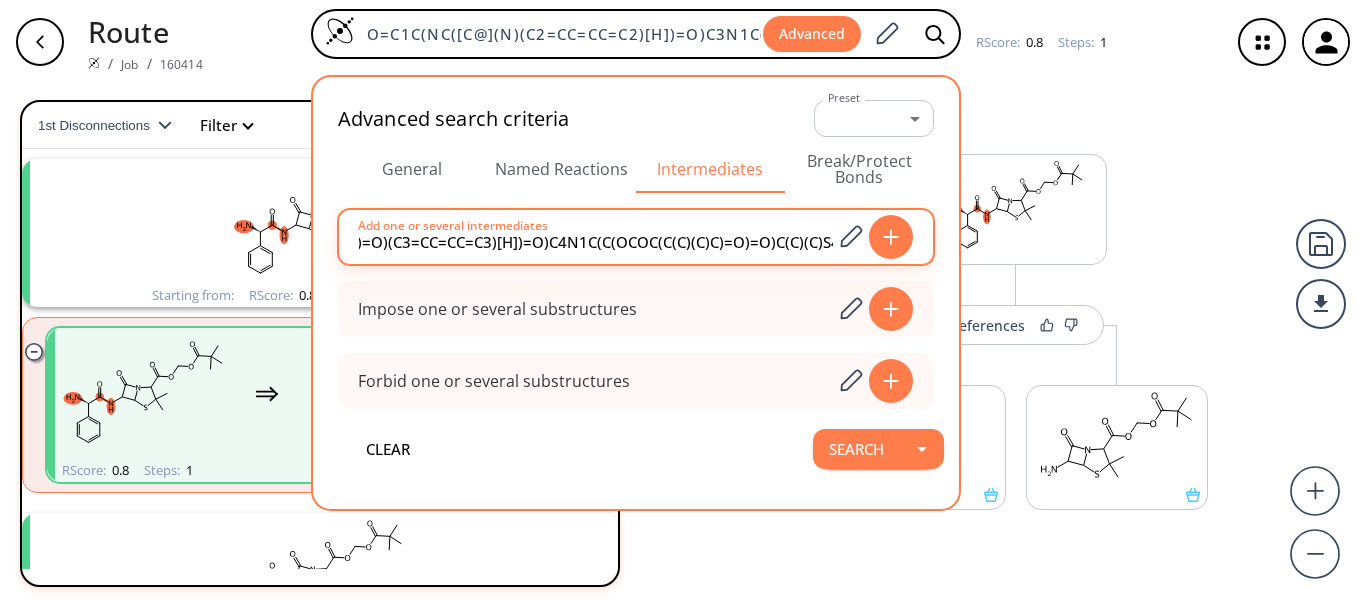type on "O=C1C(NC([C@](NC(C2=CC=CC=C2)=O)(C3=CC=CC=C3)[H])=O)C4N1C(C(OCOC(C(C)(C)C)=O)=O)C(C)(C)S4" 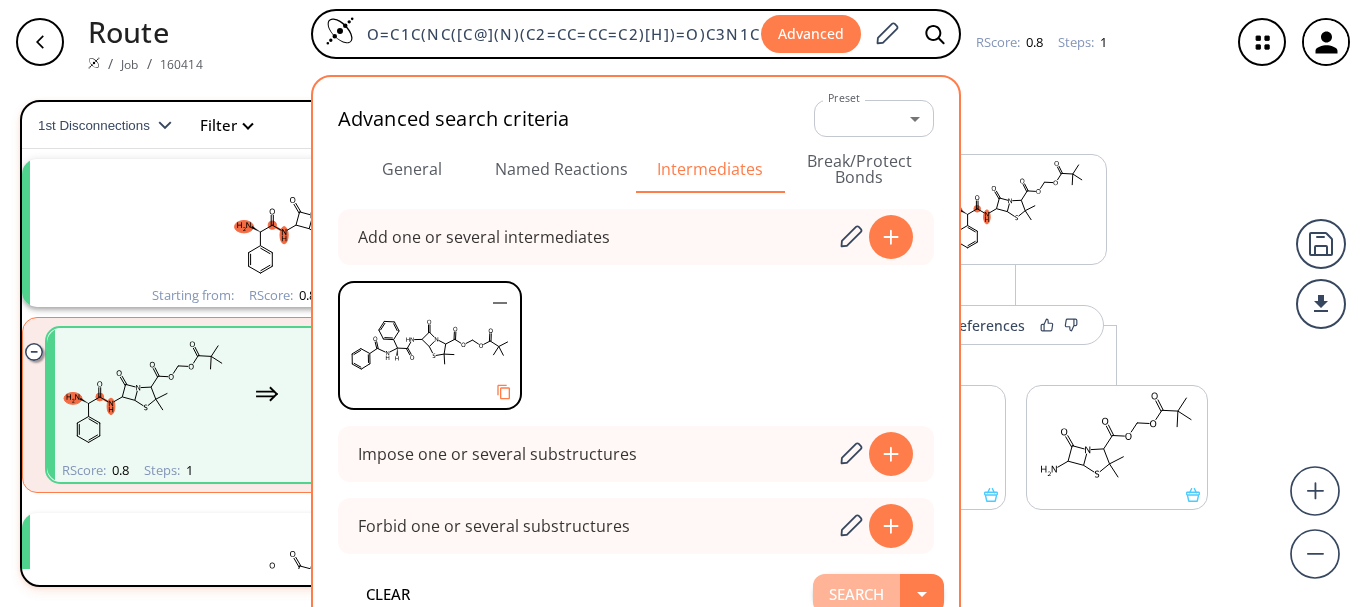 click on "Search" at bounding box center [856, 594] 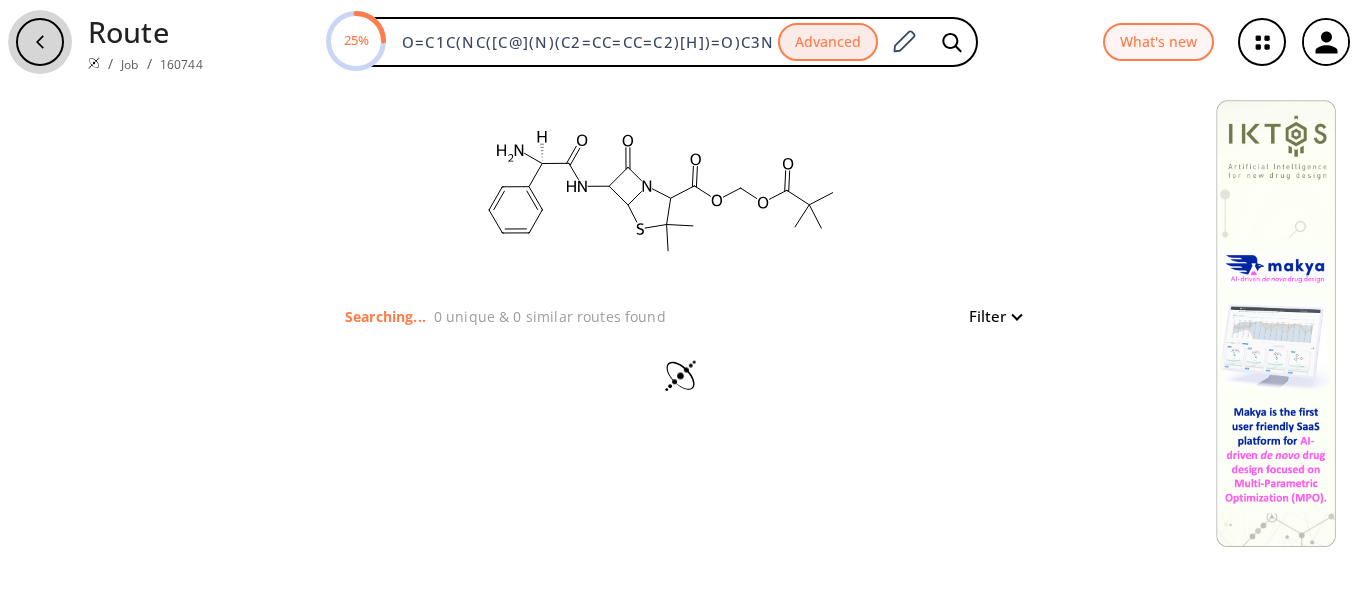 click at bounding box center (40, 42) 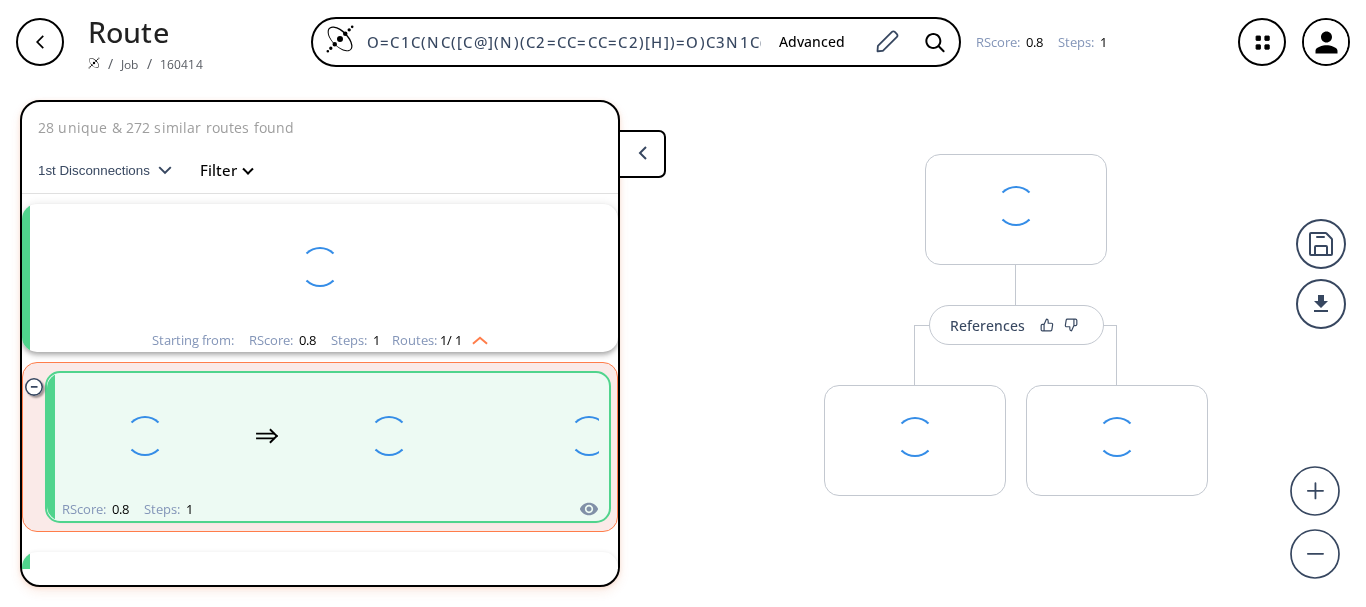 scroll, scrollTop: 45, scrollLeft: 0, axis: vertical 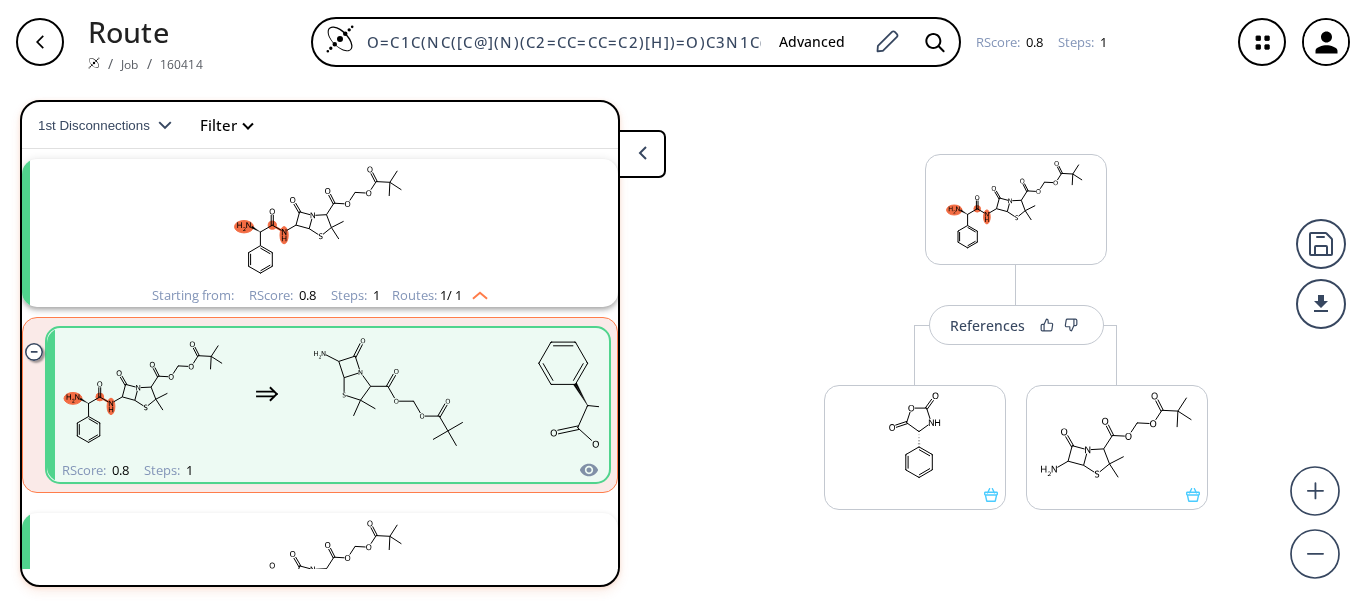 click at bounding box center (40, 42) 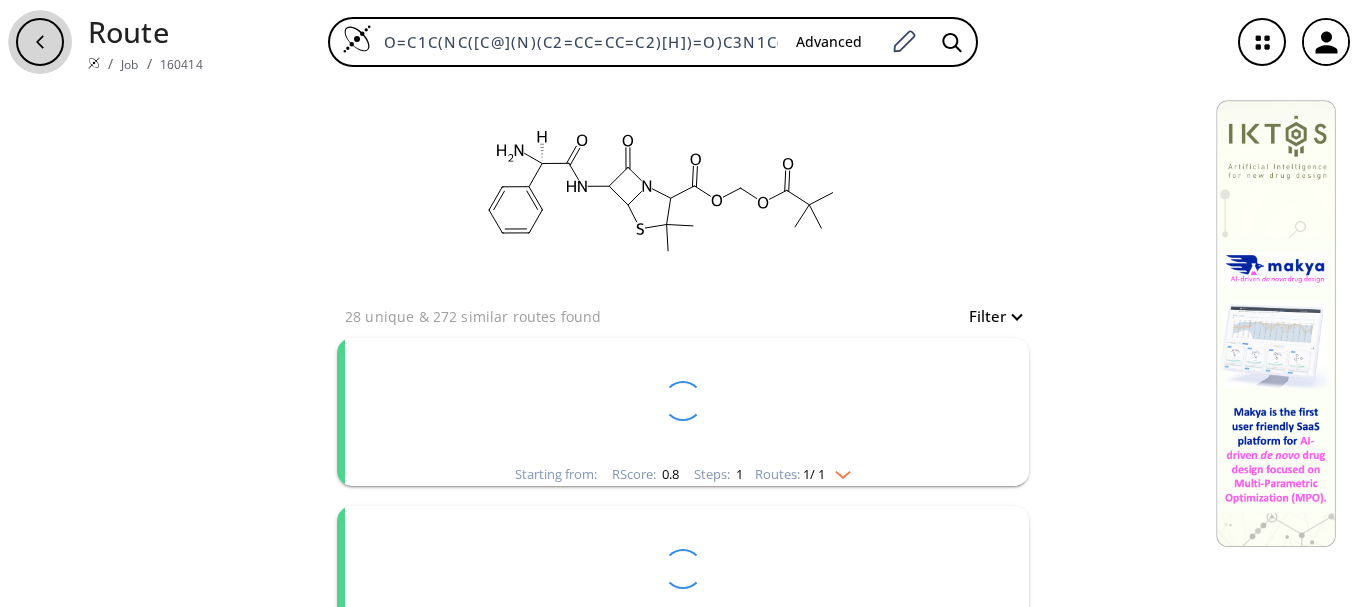 click 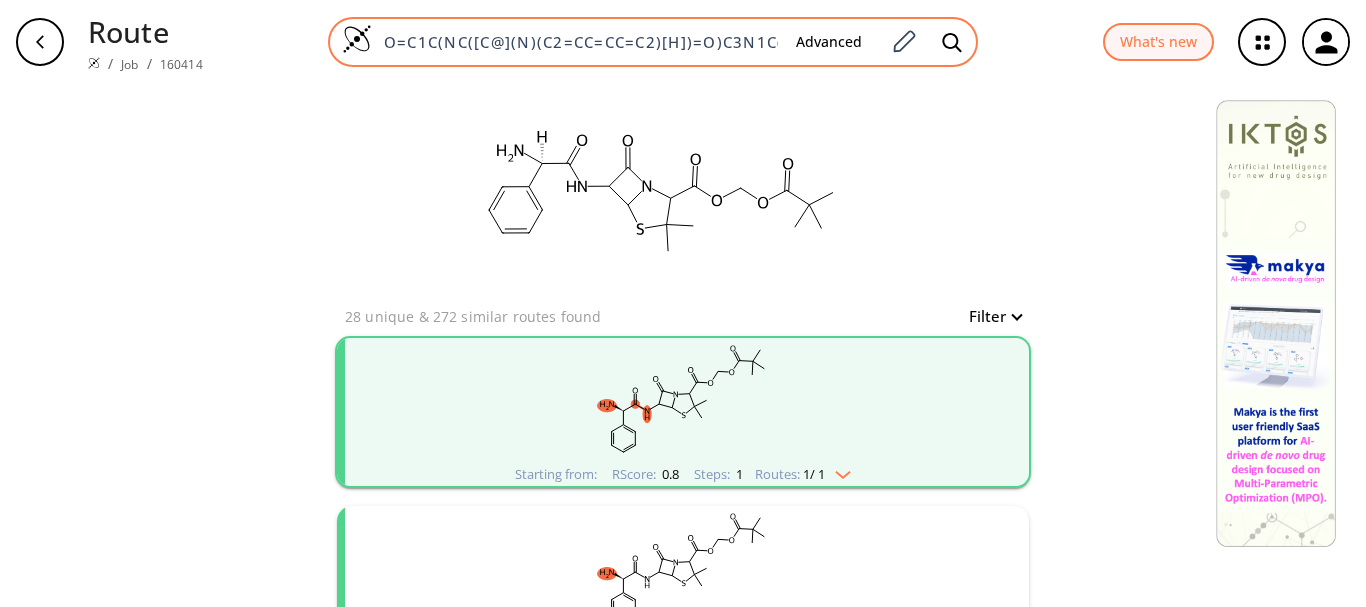 click on "O=C1C(NC([C@](N)(C2=CC=CC=C2)[H])=O)C3N1C(C(OCOC(C(C)(C)C)=O)=O)C(C)(C)S3" at bounding box center (576, 42) 